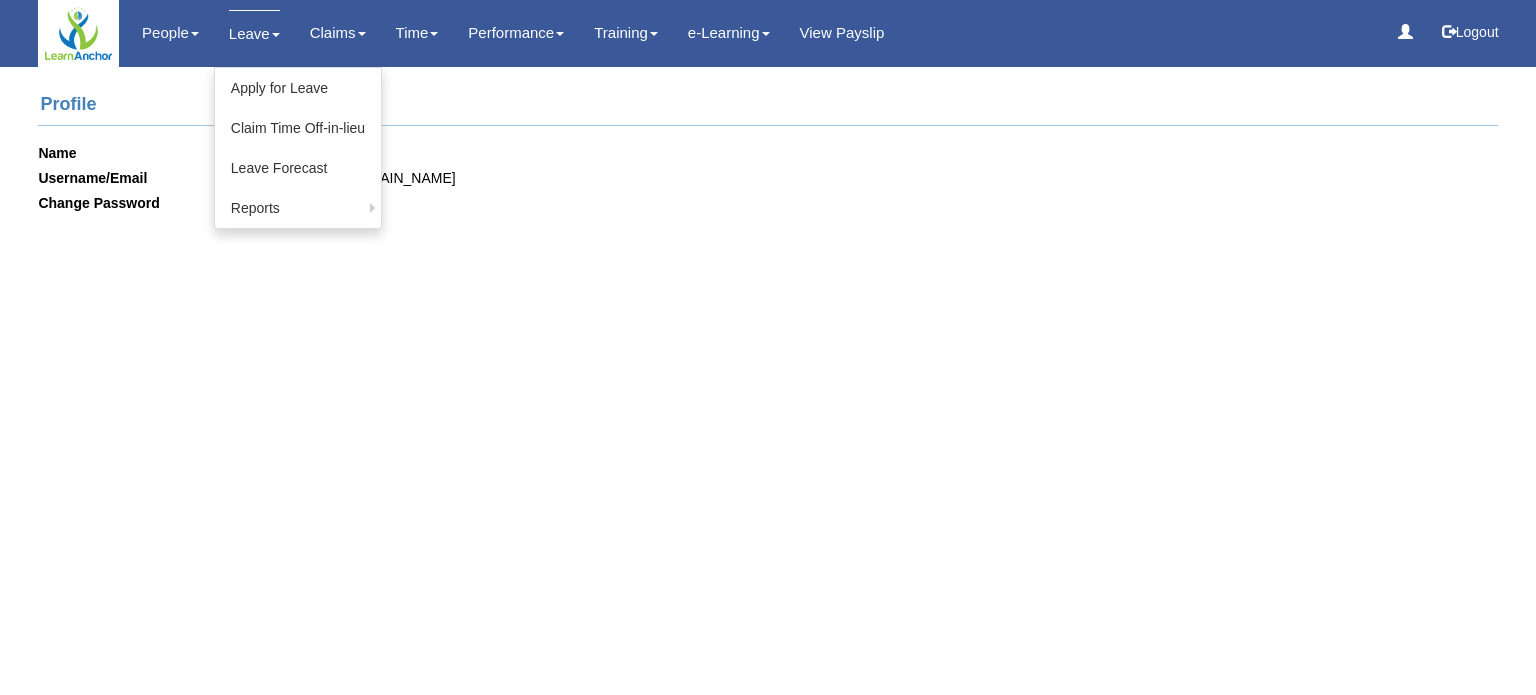 scroll, scrollTop: 0, scrollLeft: 0, axis: both 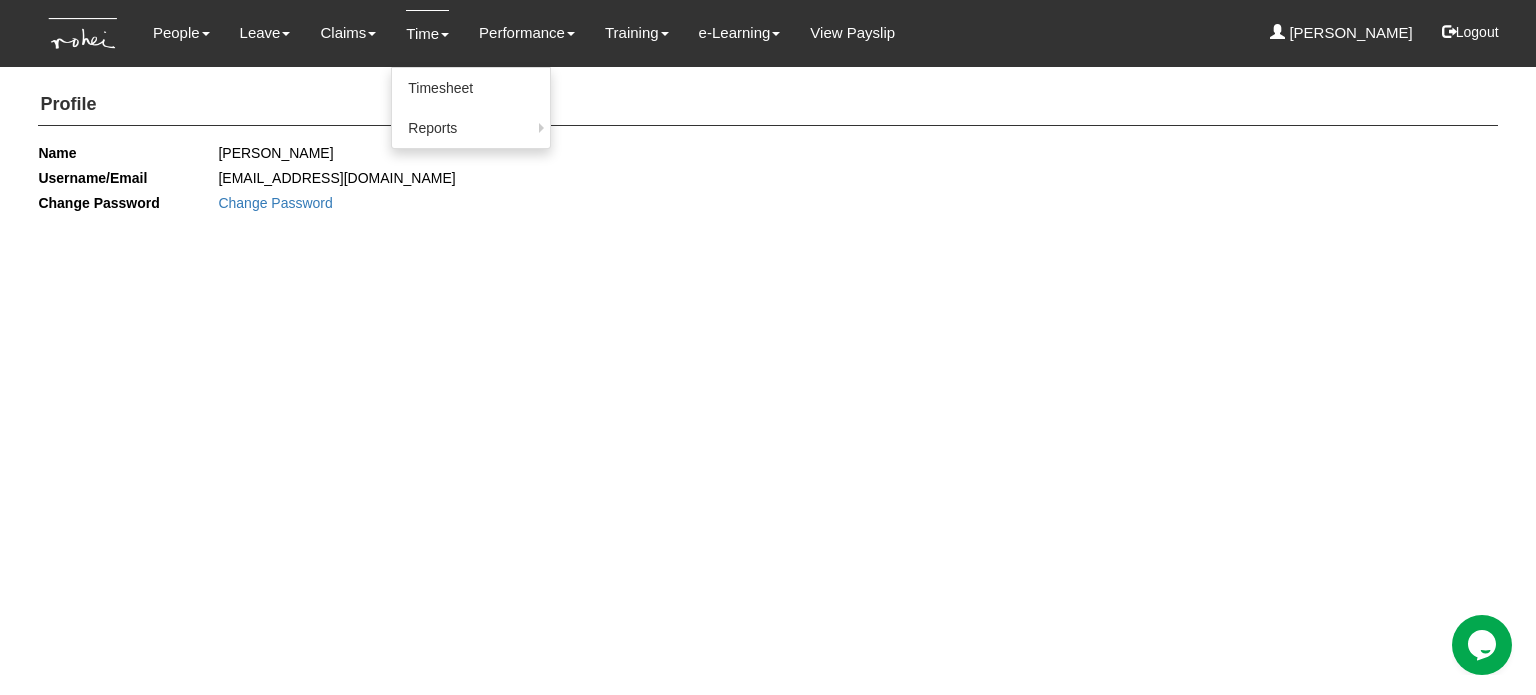 click on "Time" at bounding box center (427, 33) 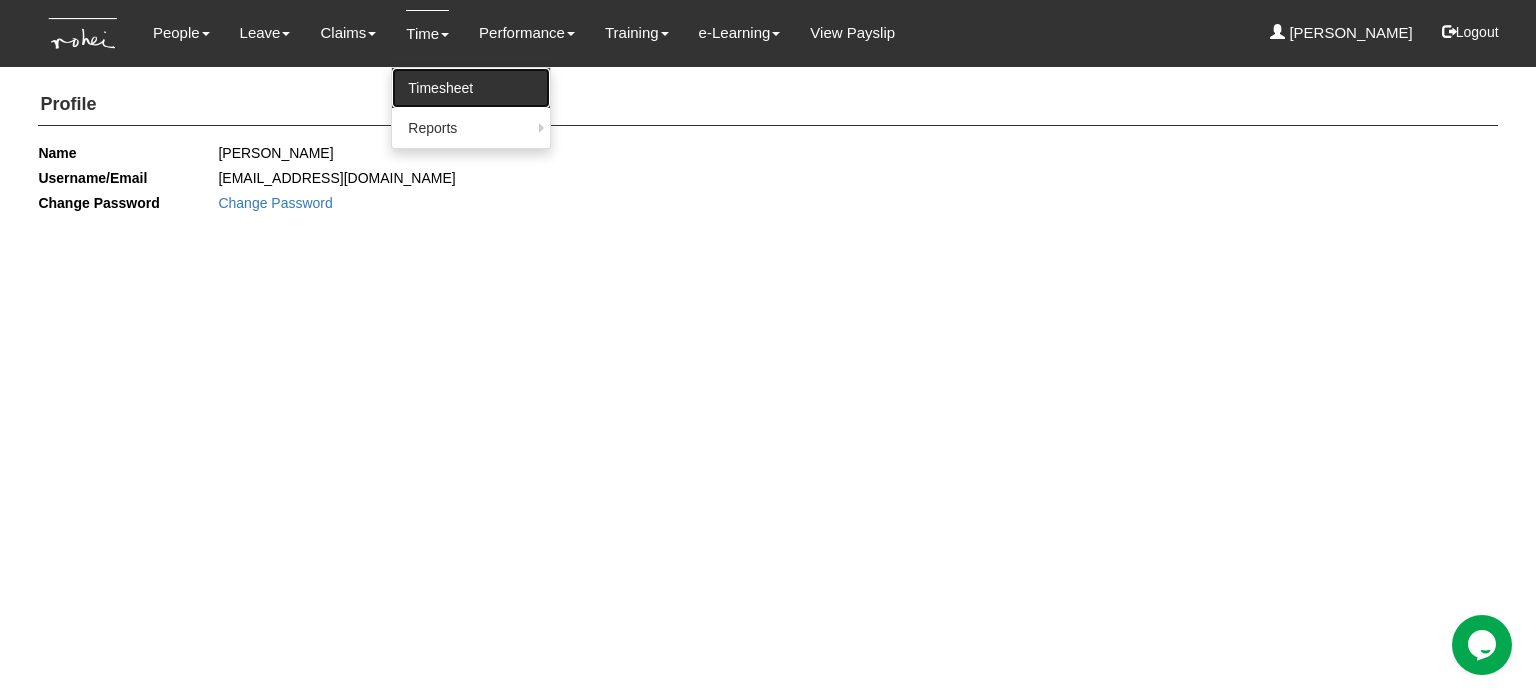 click on "Timesheet" at bounding box center [471, 88] 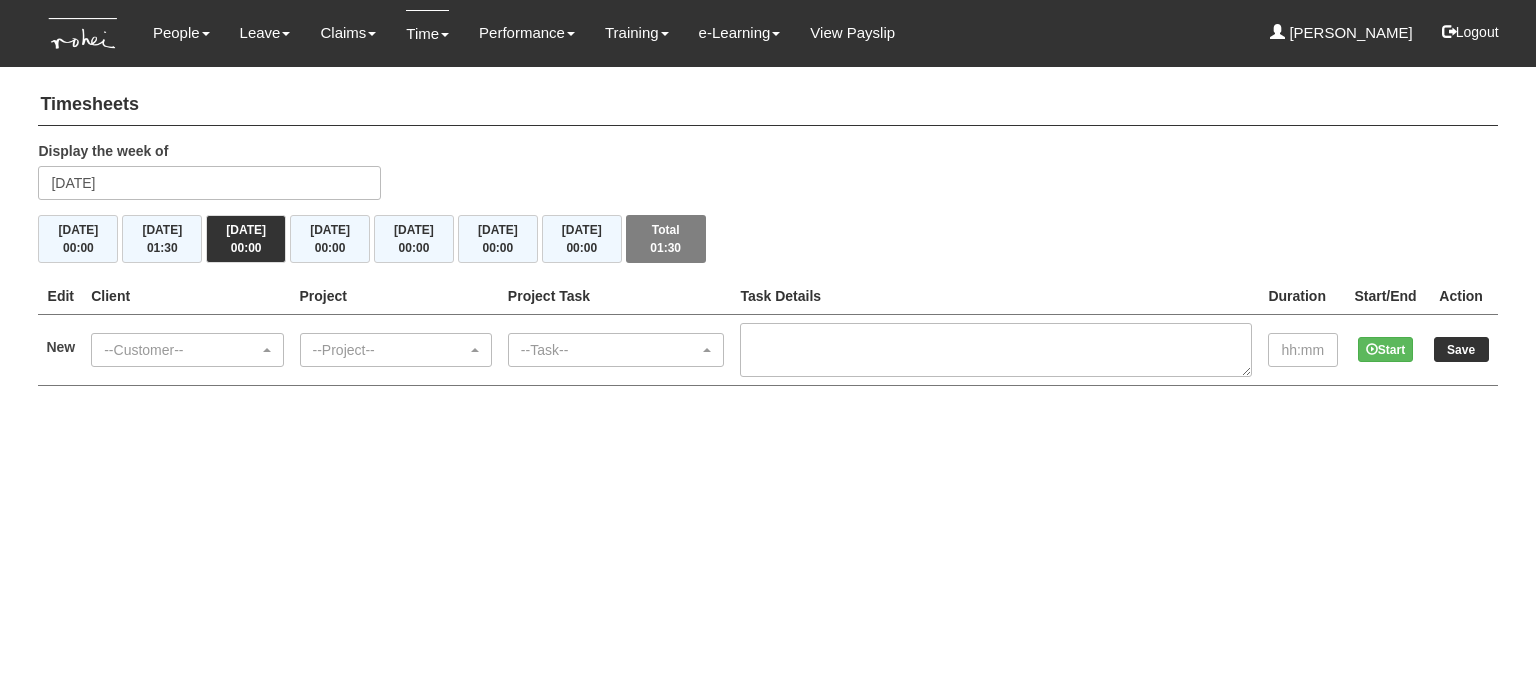 scroll, scrollTop: 0, scrollLeft: 0, axis: both 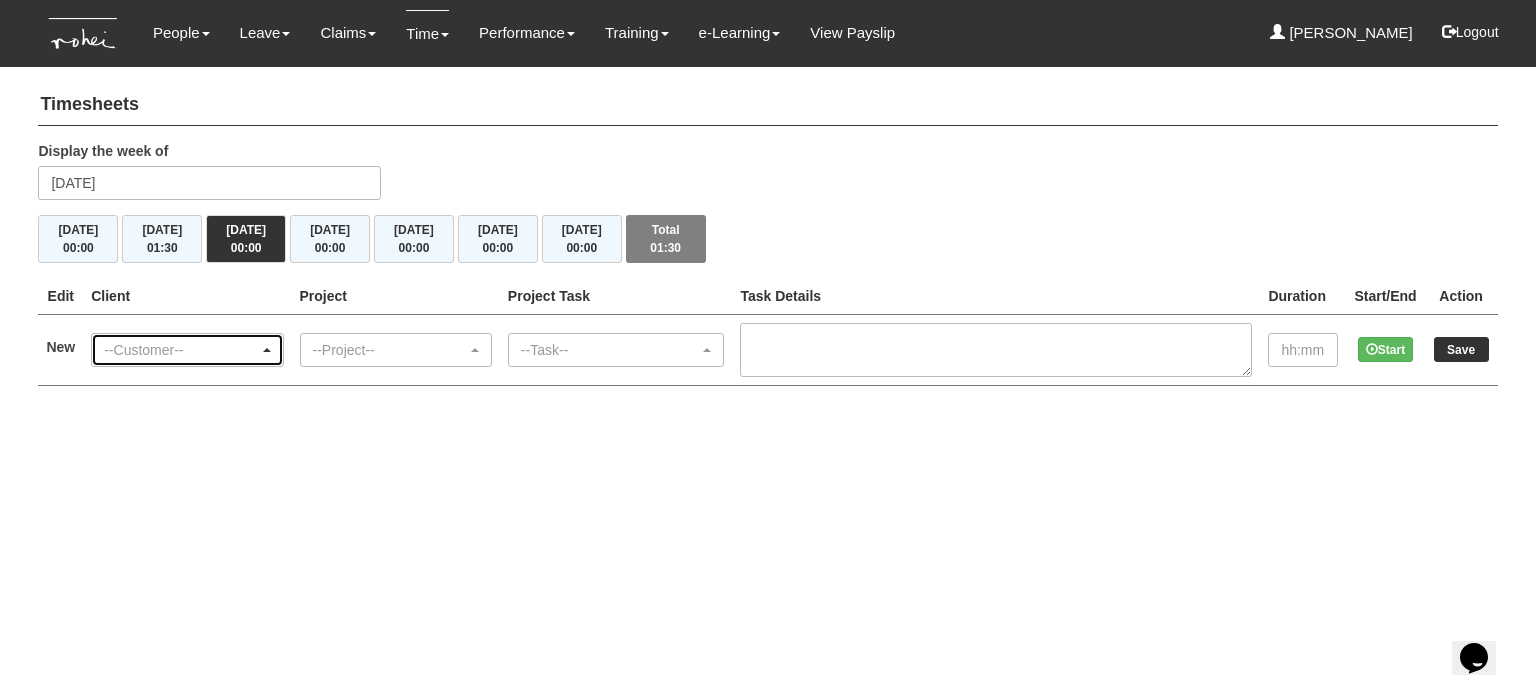 click on "--Customer--" at bounding box center [181, 350] 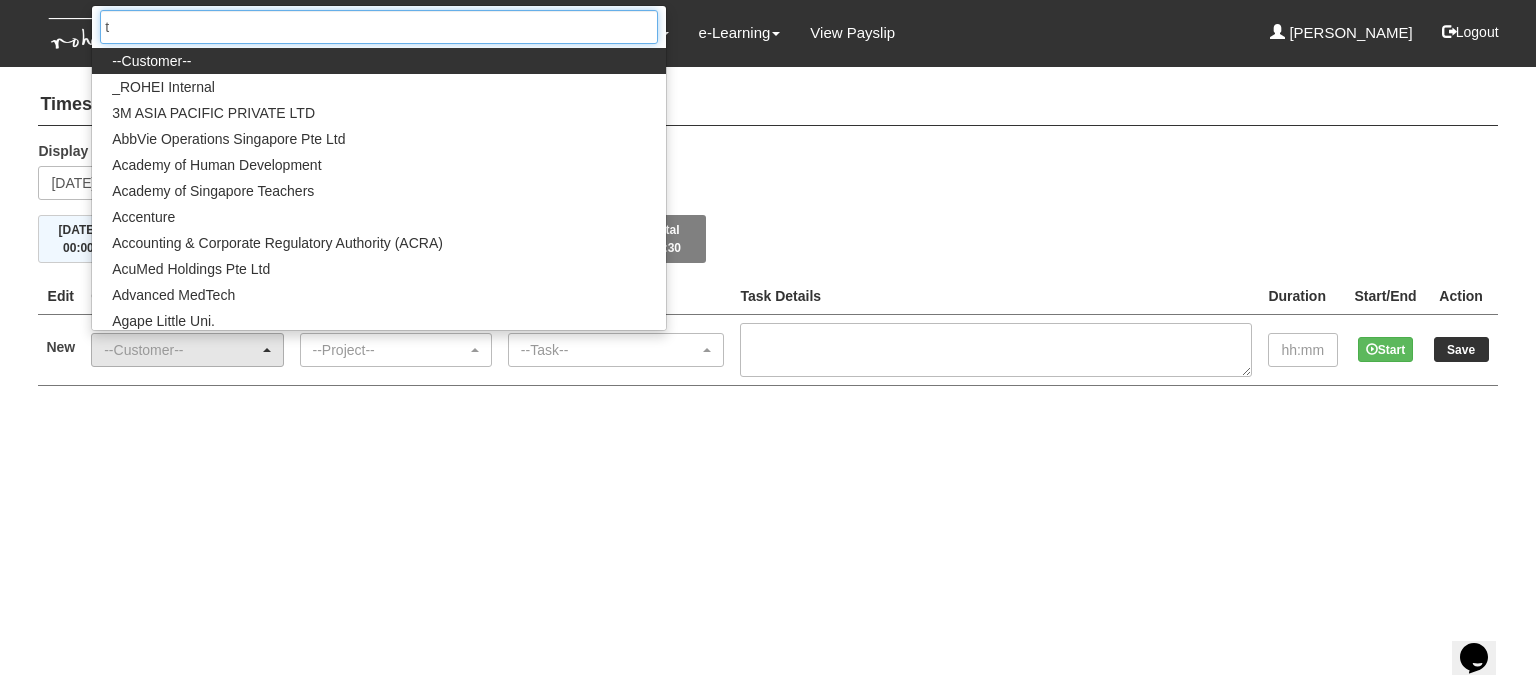 type on "t" 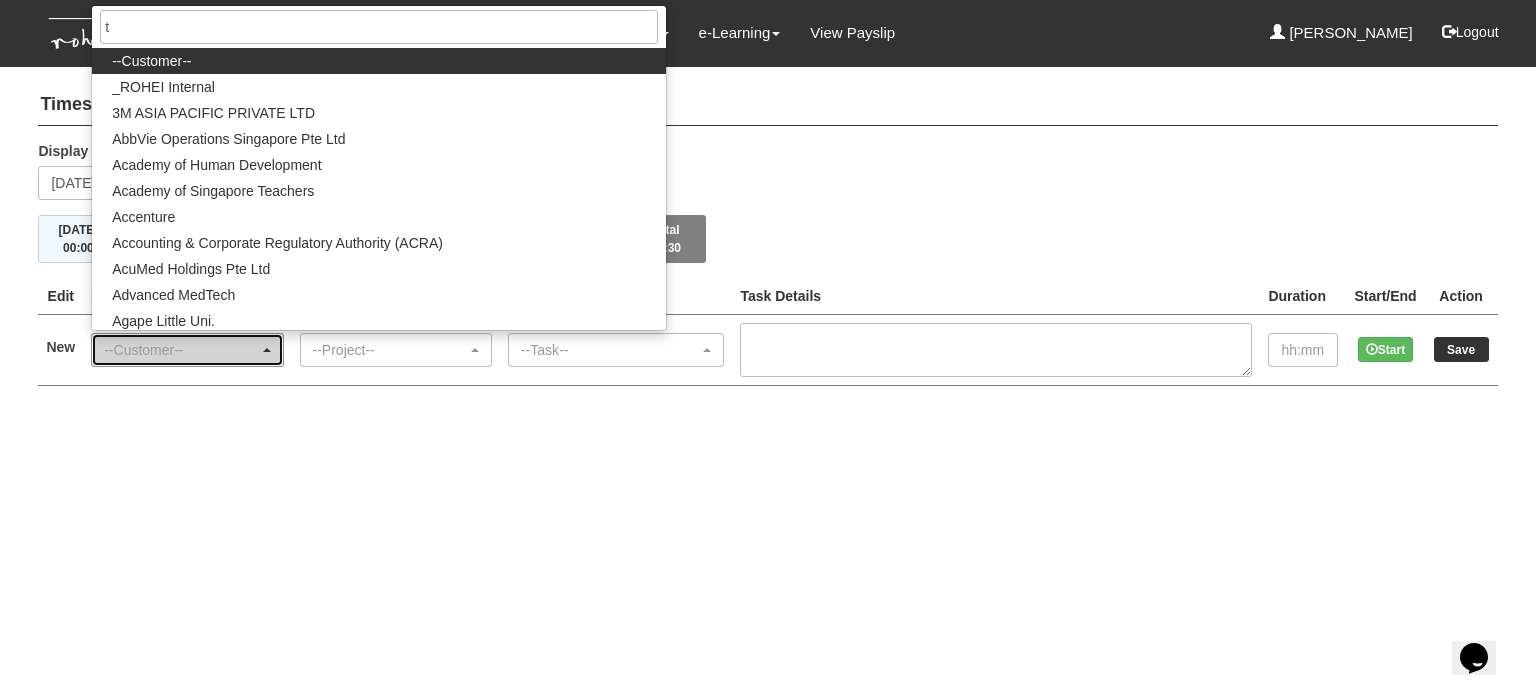 type 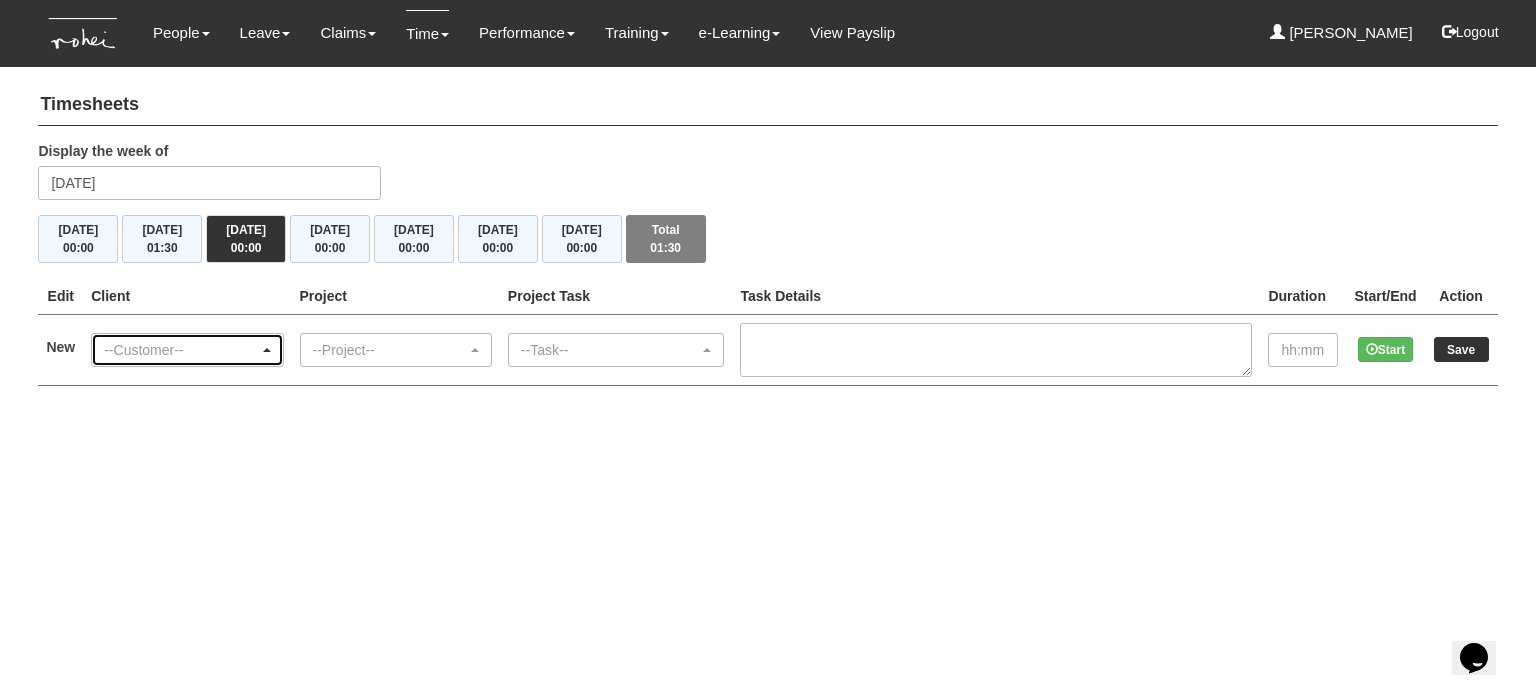 click on "--Customer--" at bounding box center [181, 350] 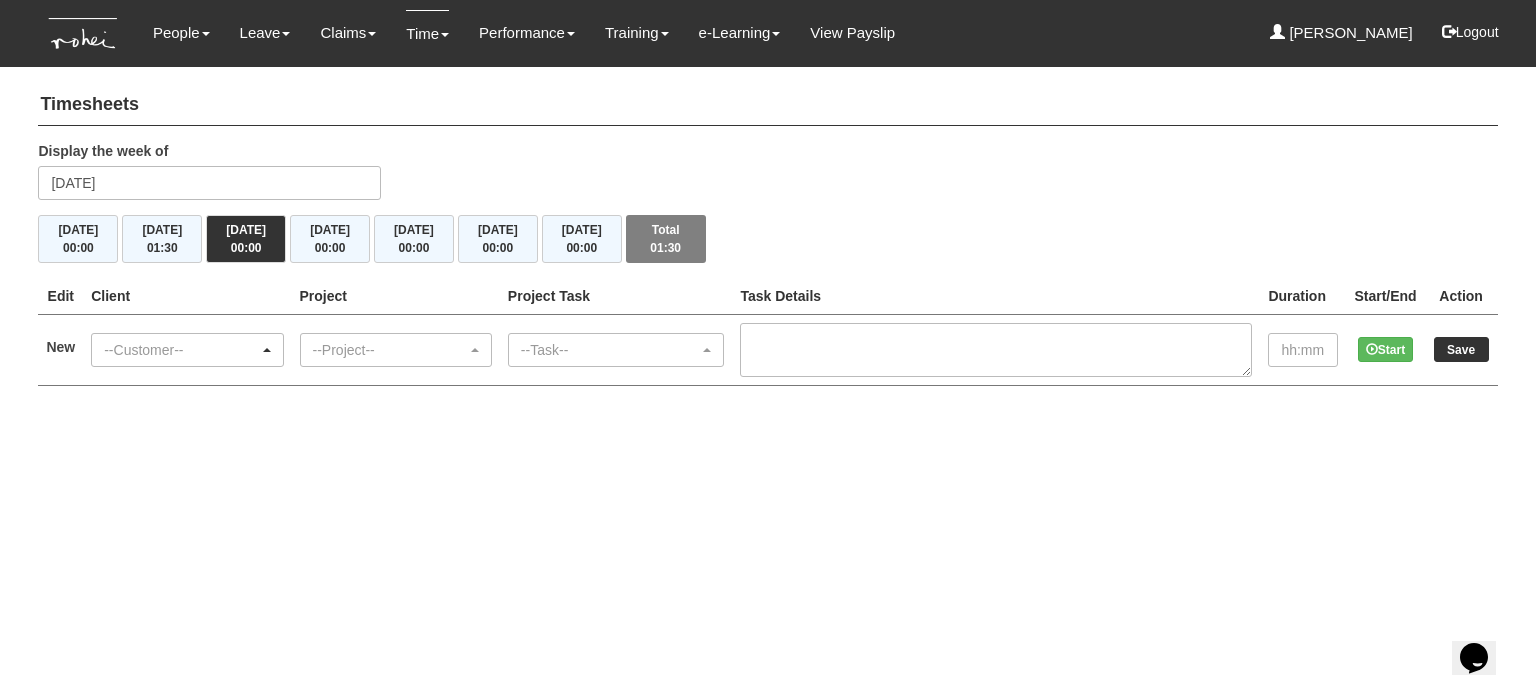 type 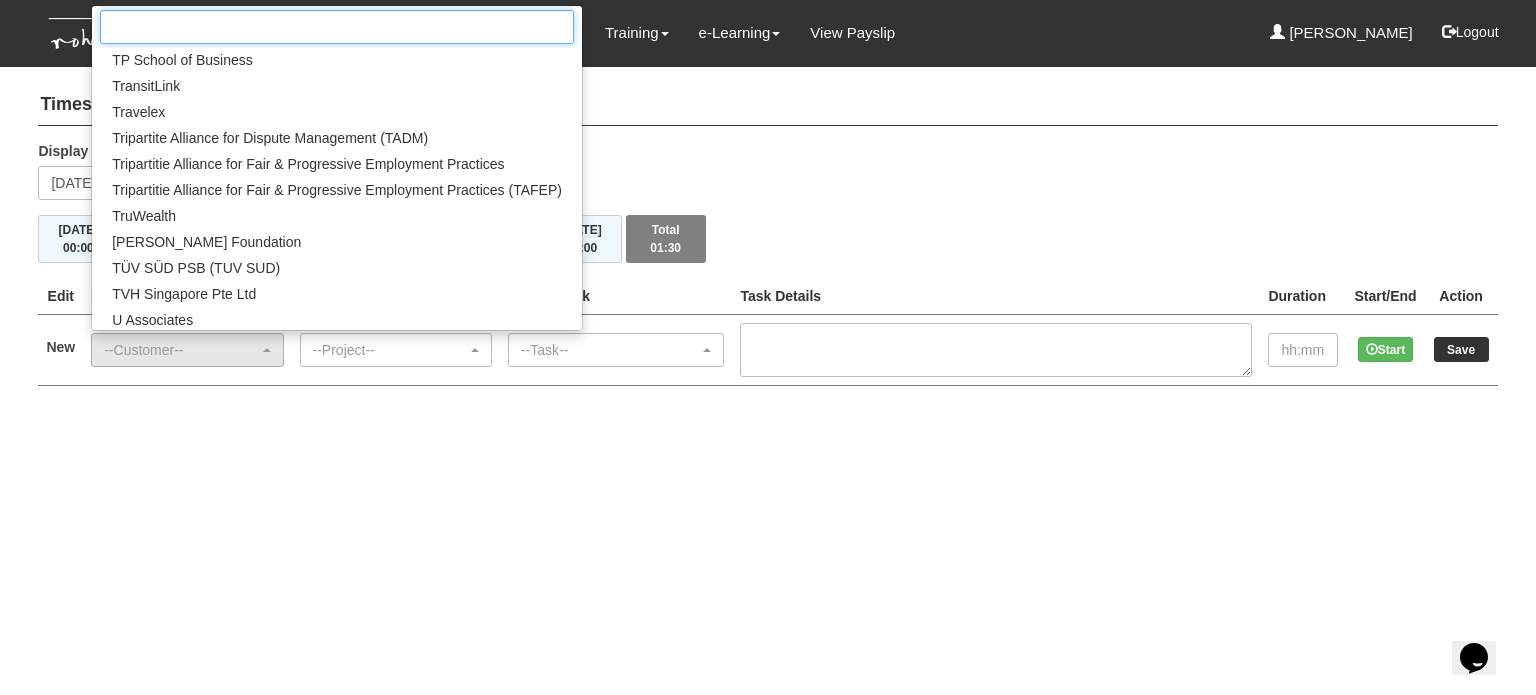 scroll, scrollTop: 19900, scrollLeft: 0, axis: vertical 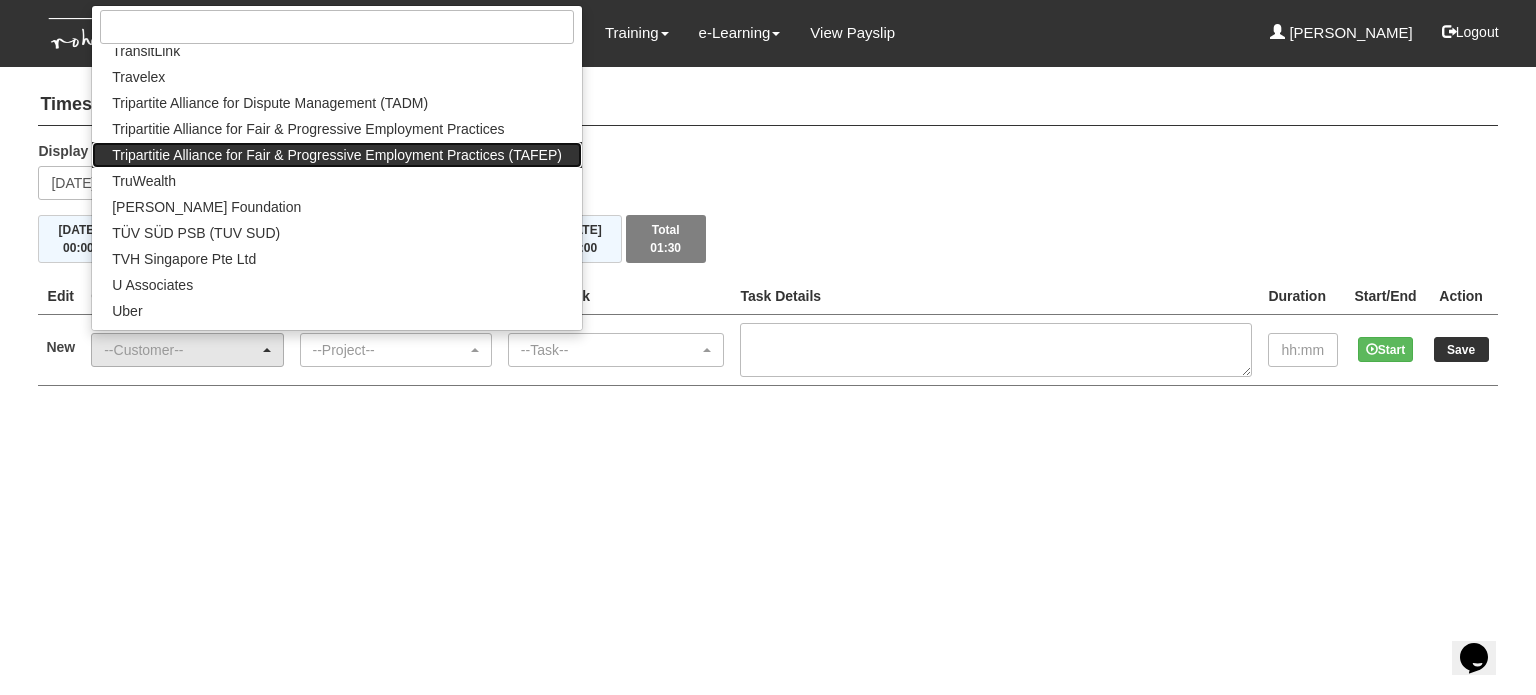 click on "Tripartitie Alliance for Fair & Progressive Employment Practices (TAFEP)" at bounding box center (337, 155) 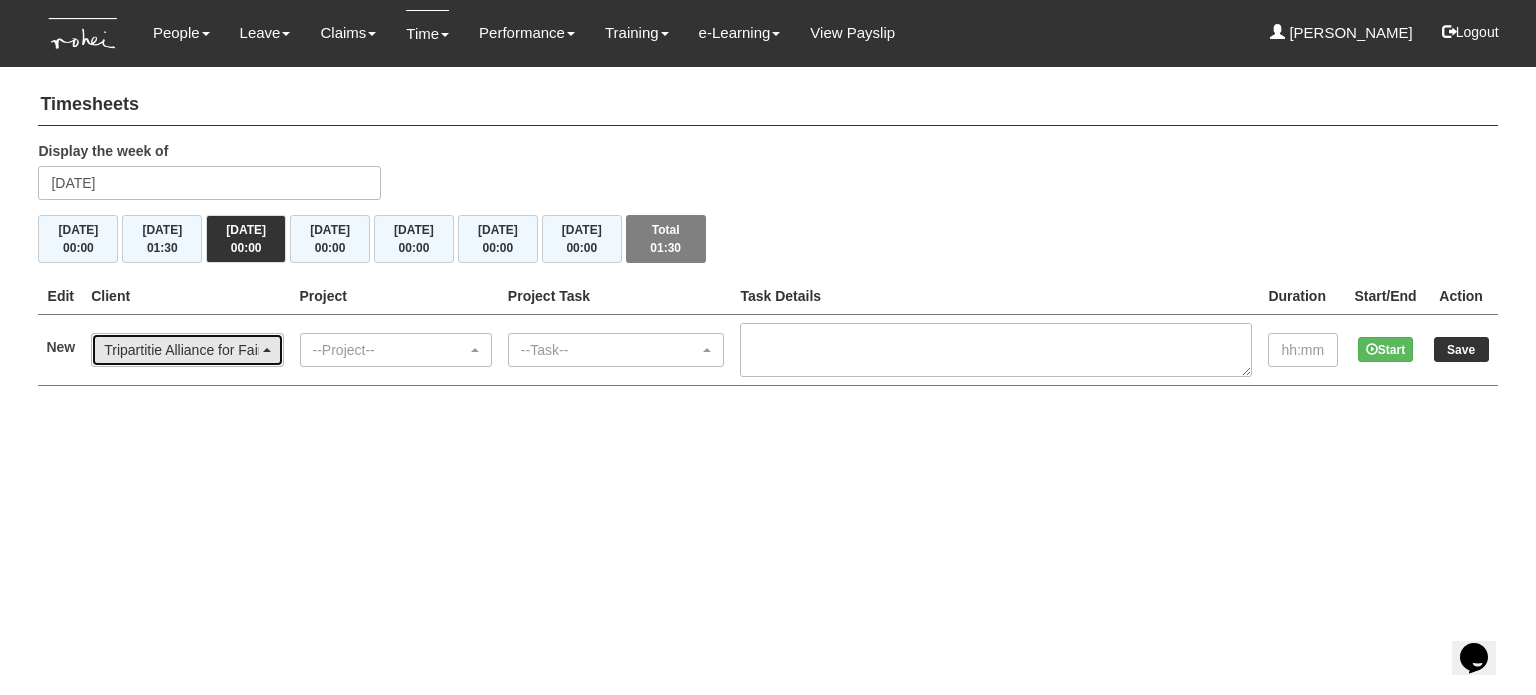 scroll, scrollTop: 0, scrollLeft: 0, axis: both 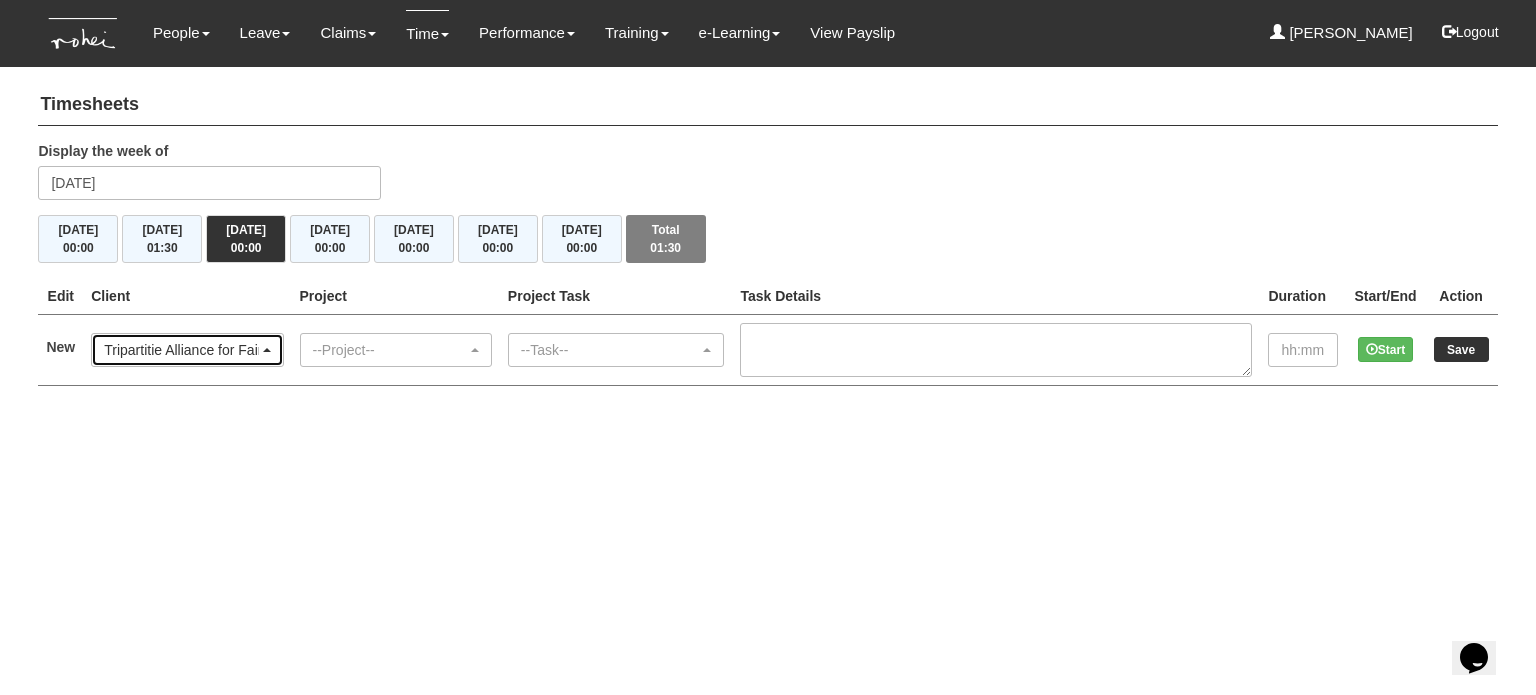 click on "Tripartitie Alliance for Fair & Progressive Employment Practices (TAFEP)" at bounding box center (181, 350) 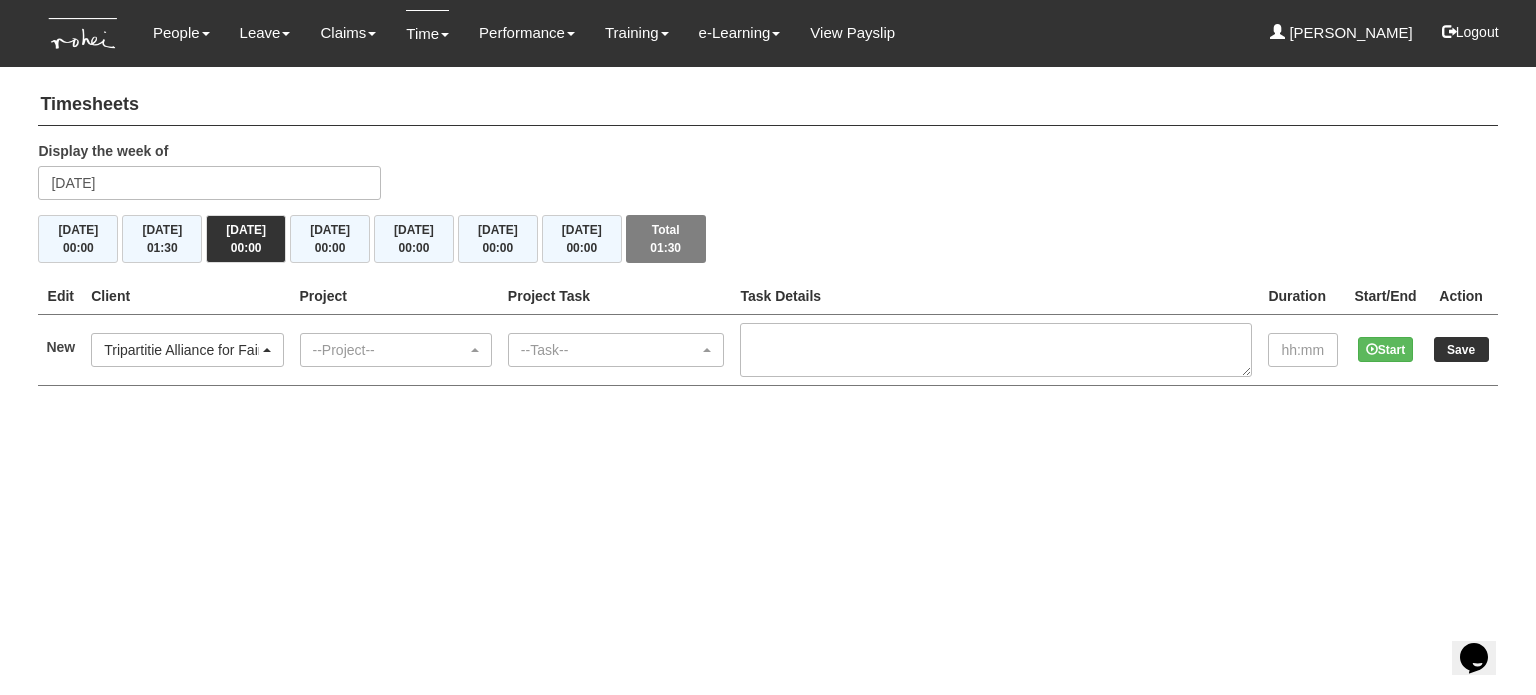 scroll, scrollTop: 19864, scrollLeft: 0, axis: vertical 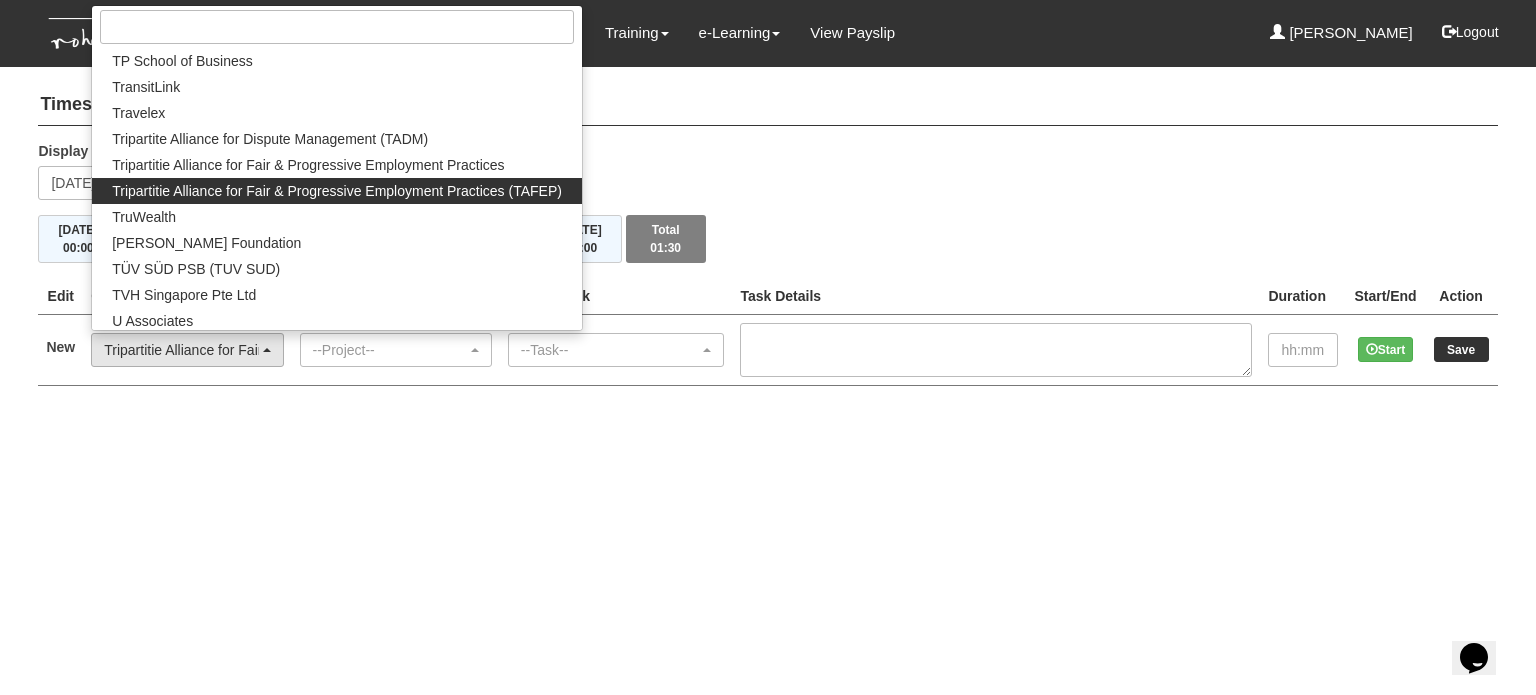 click on "Tripartitie Alliance for Fair & Progressive Employment Practices (TAFEP)" at bounding box center (337, 191) 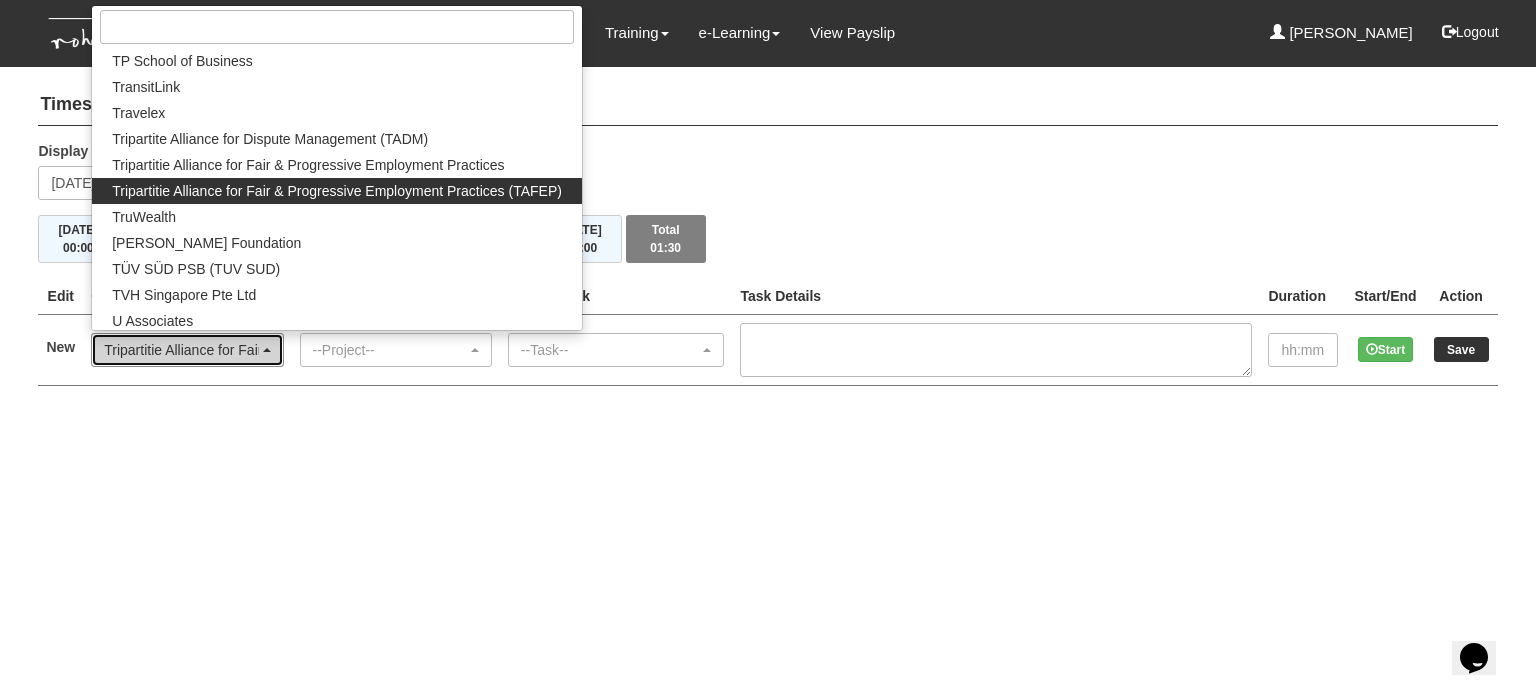 select on "753" 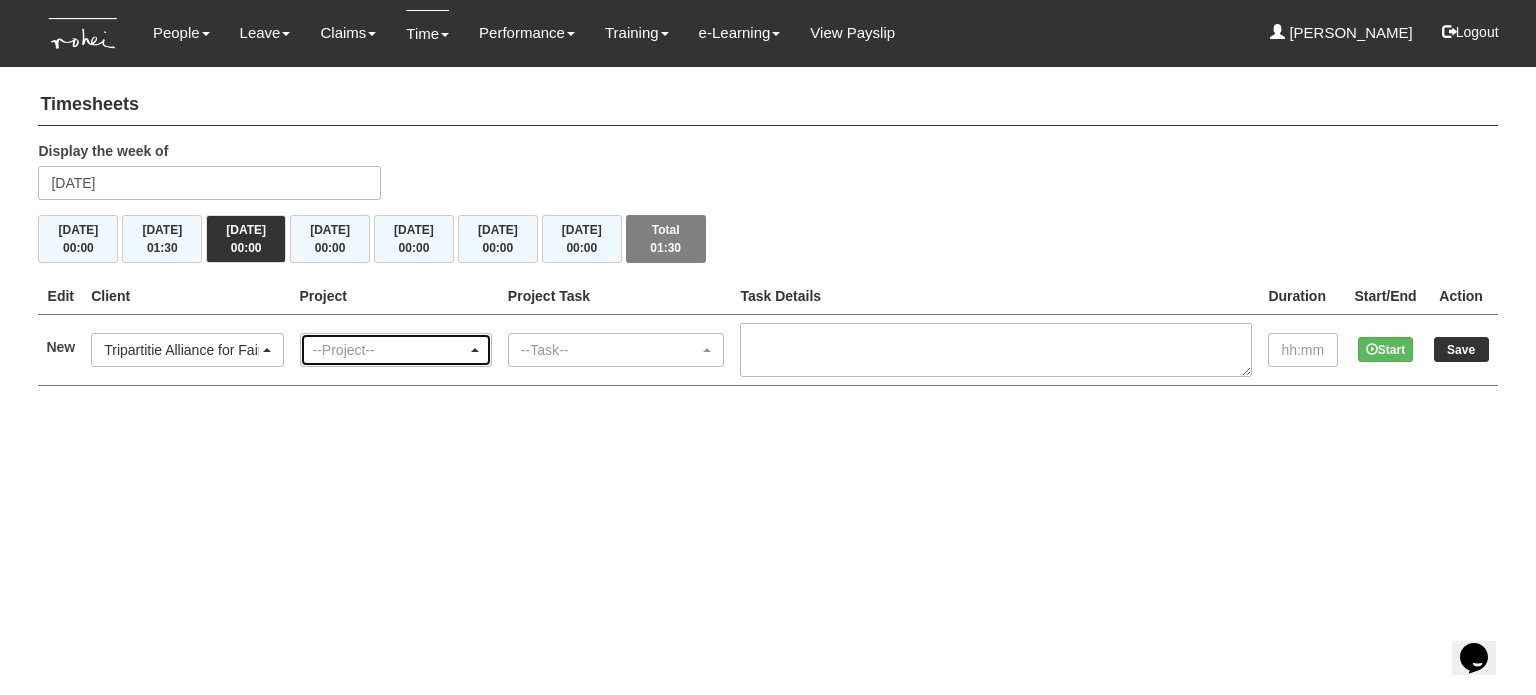 click on "--Project--" at bounding box center [390, 350] 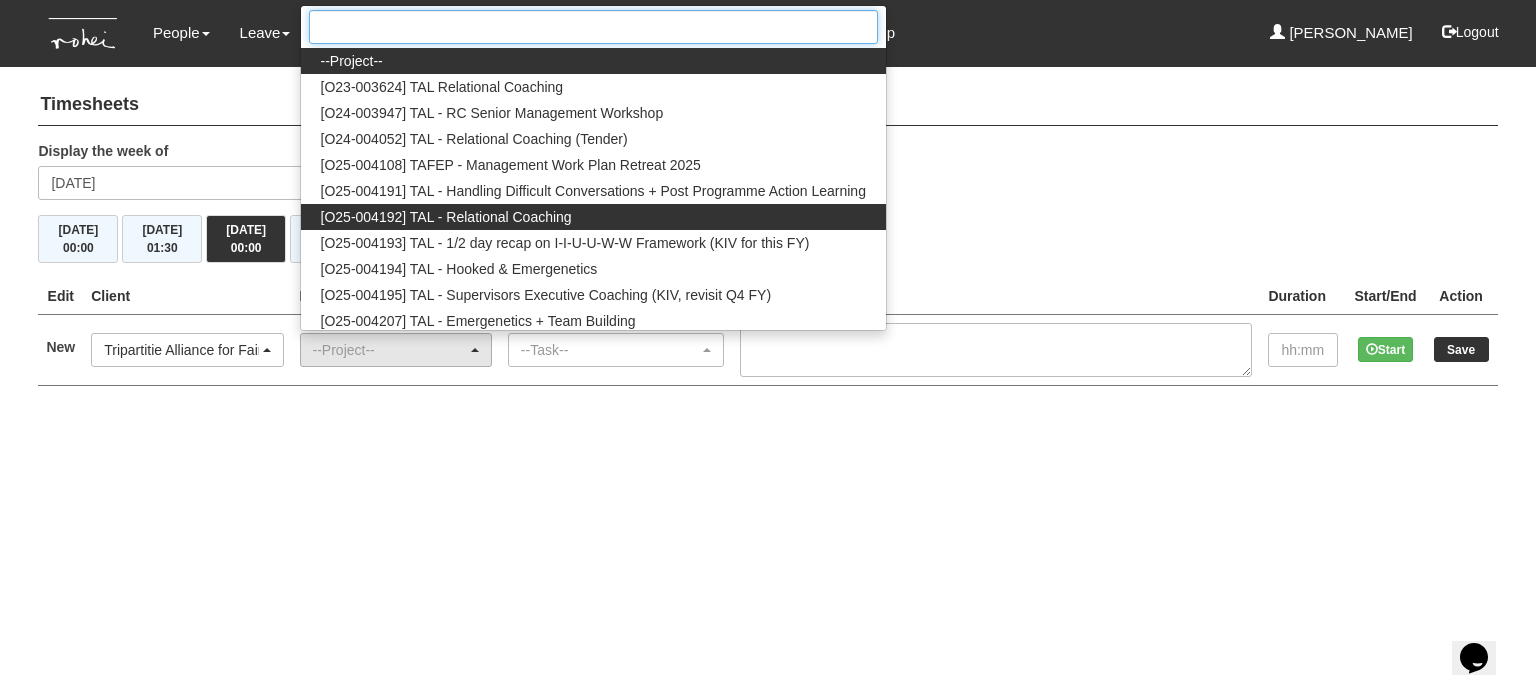 scroll, scrollTop: 1, scrollLeft: 0, axis: vertical 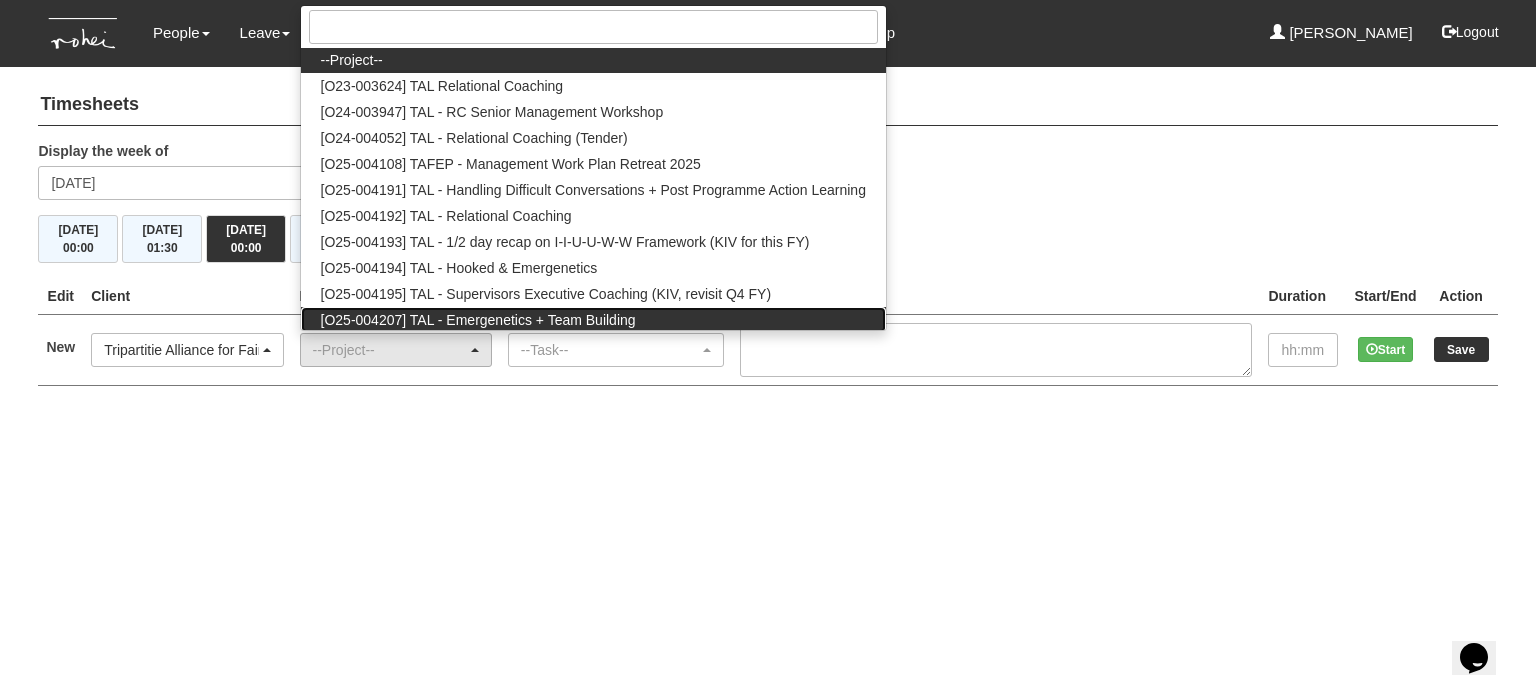 click on "[O25-004207] TAL - Emergenetics + Team Building" at bounding box center [478, 320] 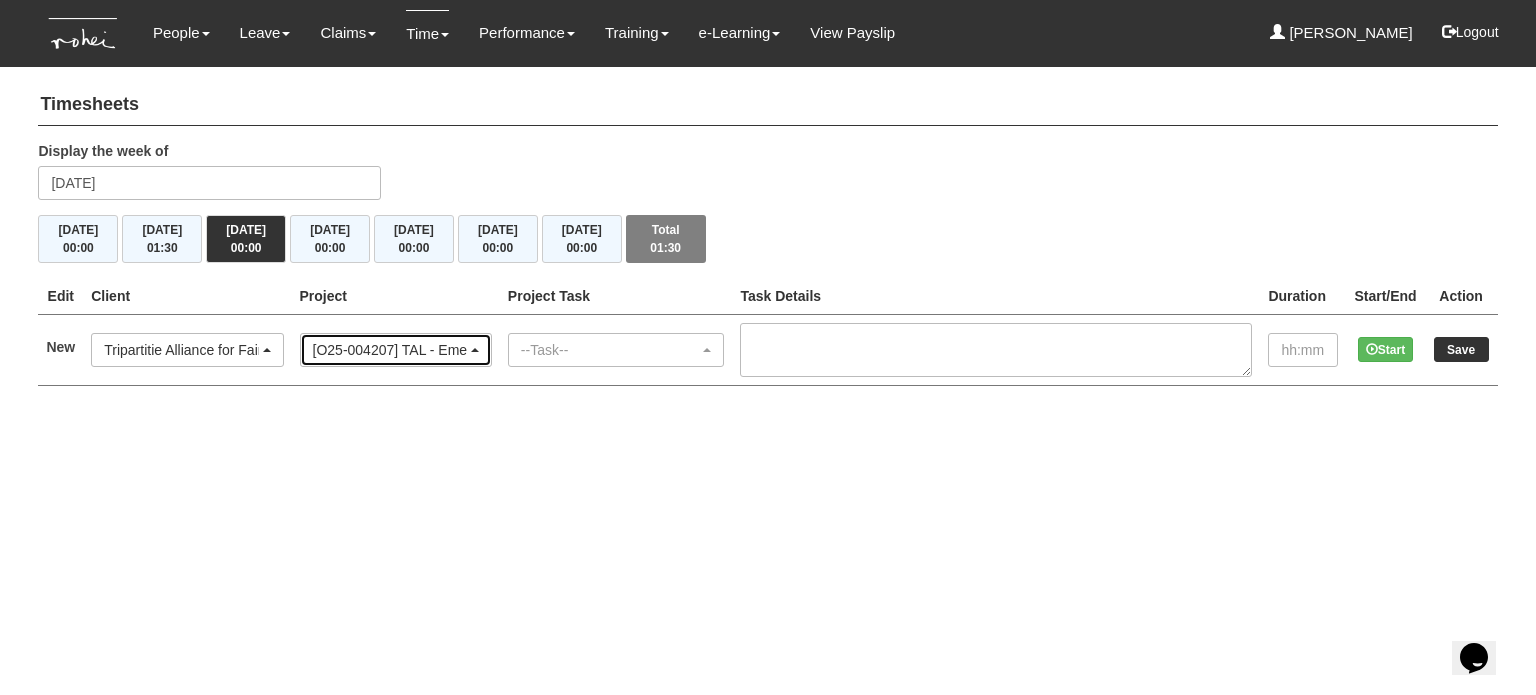 click on "[O25-004207] TAL - Emergenetics + Team Building" at bounding box center [390, 350] 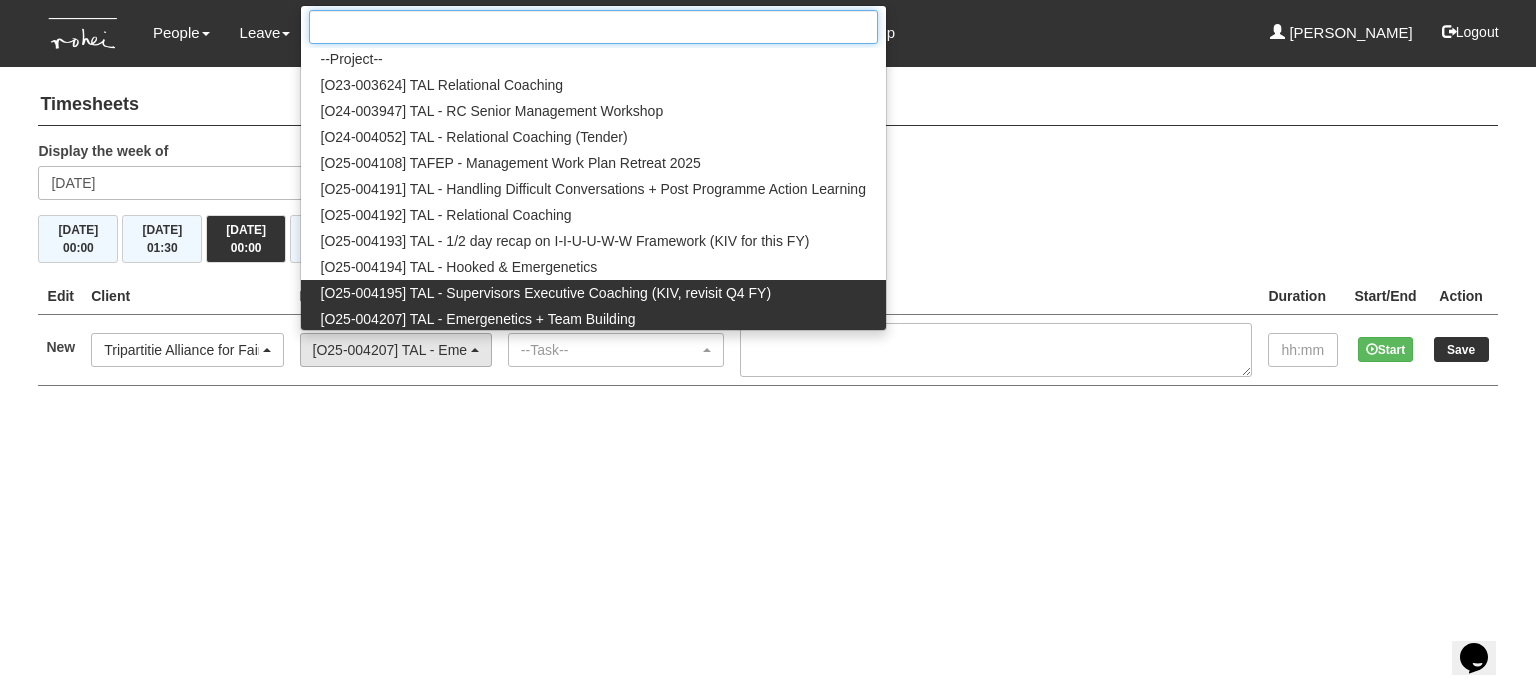 scroll, scrollTop: 1, scrollLeft: 0, axis: vertical 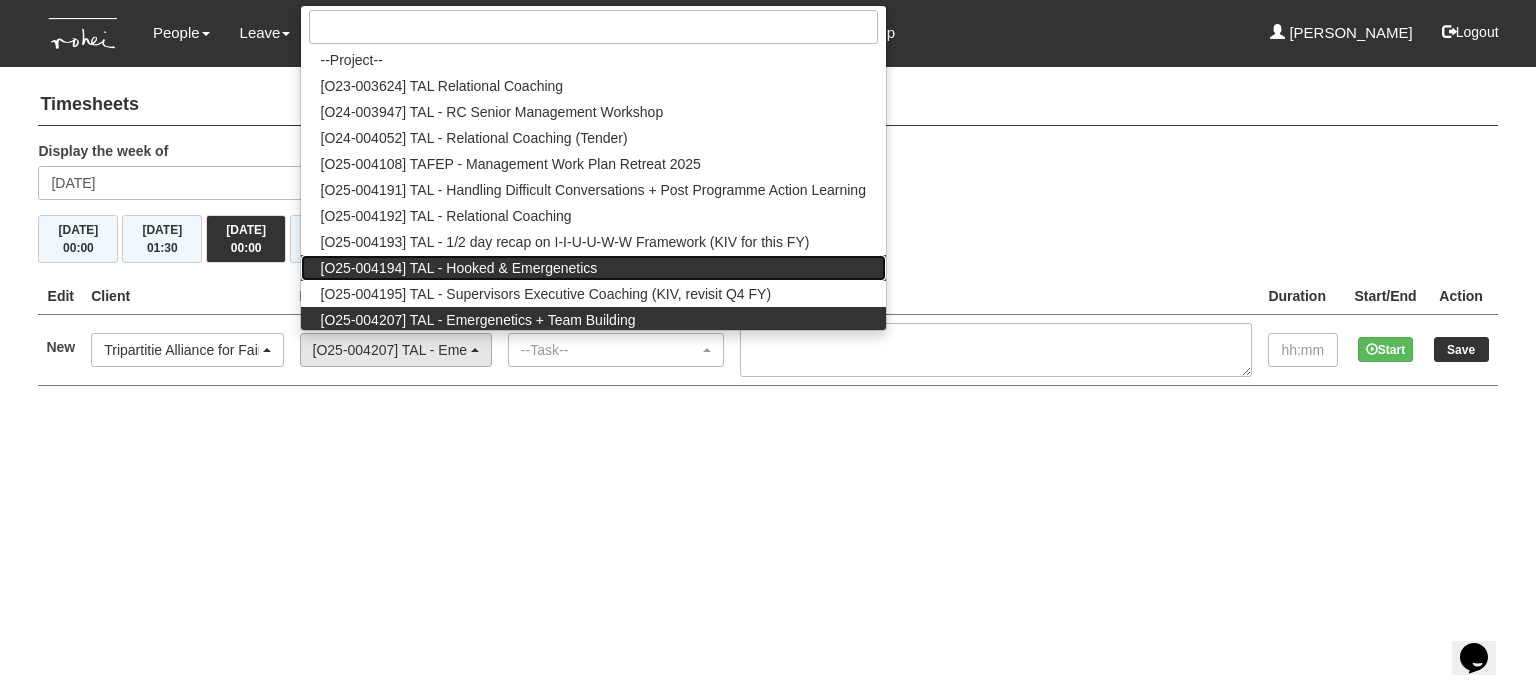 click on "[O25-004194] TAL - Hooked & Emergenetics" at bounding box center (459, 268) 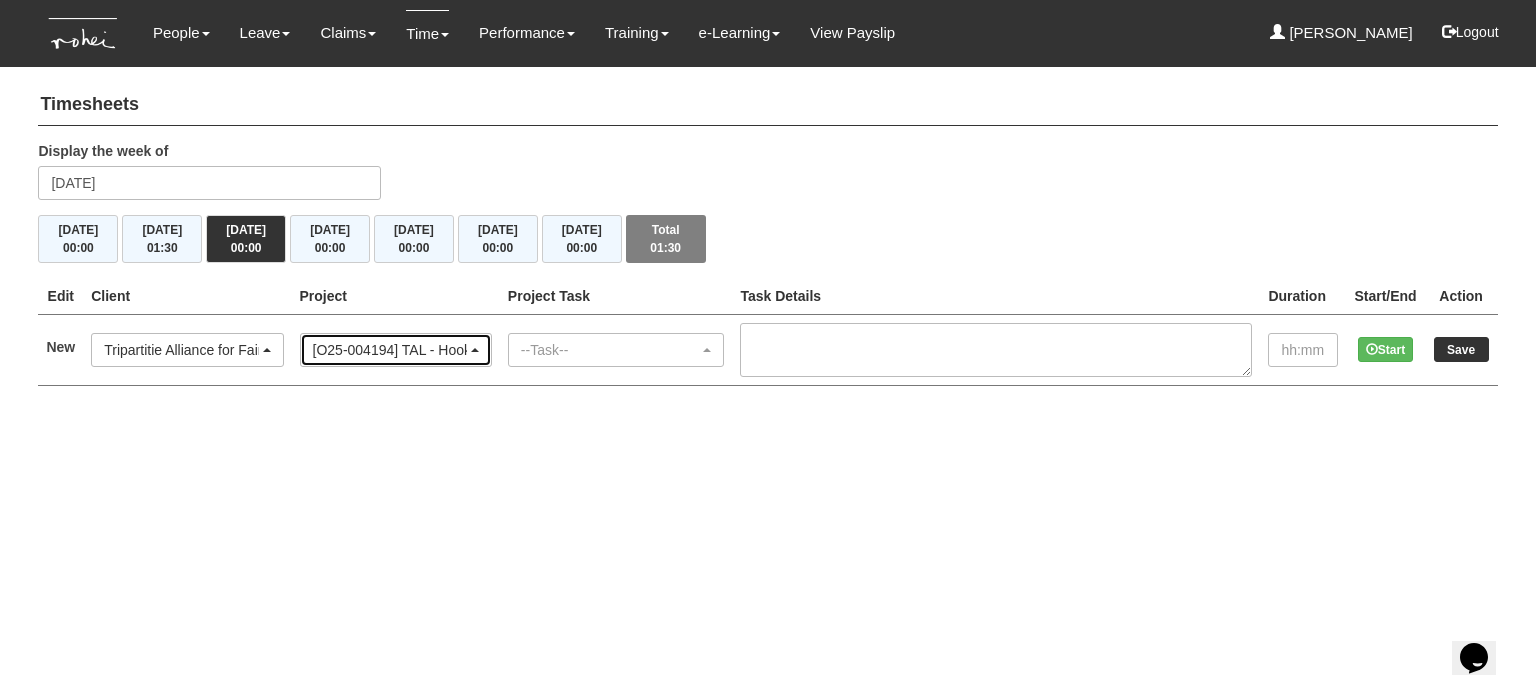 click on "[O25-004194] TAL - Hooked & Emergenetics" at bounding box center [390, 350] 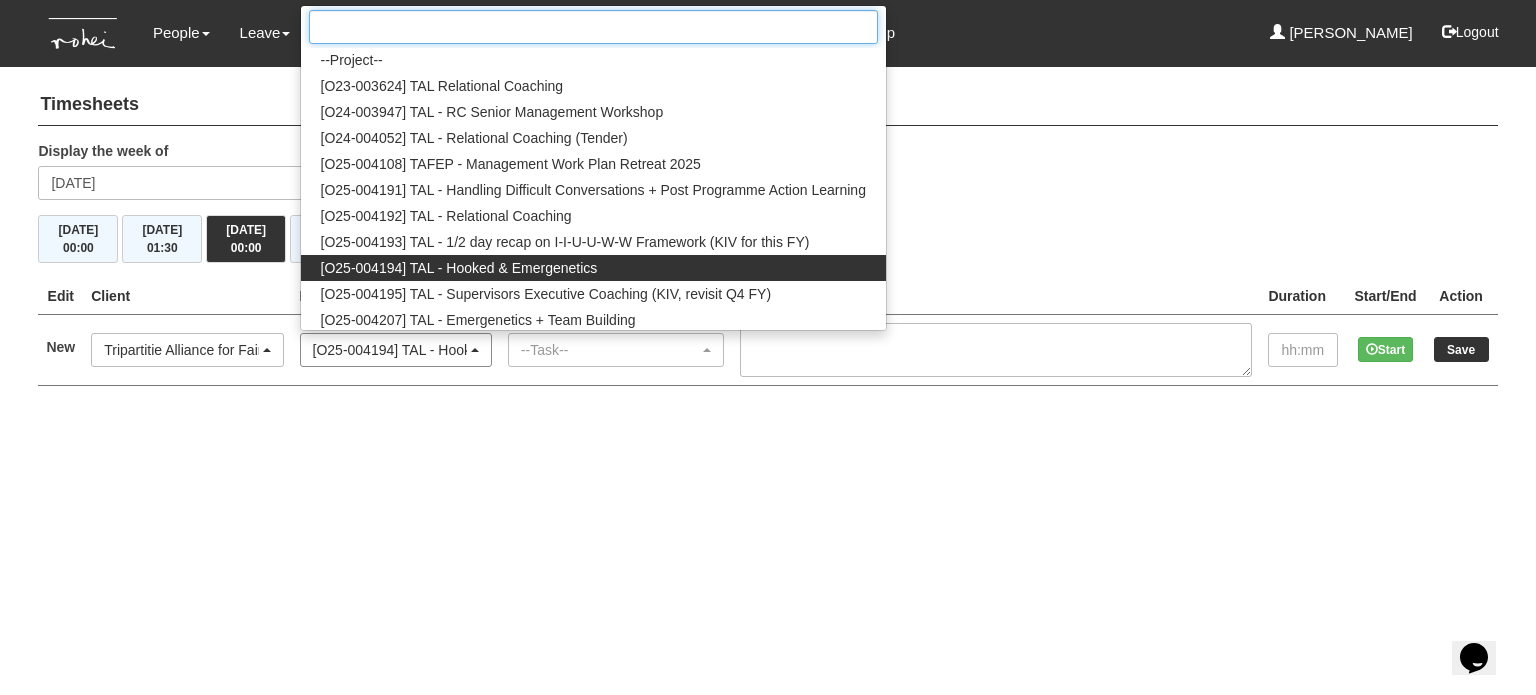 scroll, scrollTop: 2, scrollLeft: 0, axis: vertical 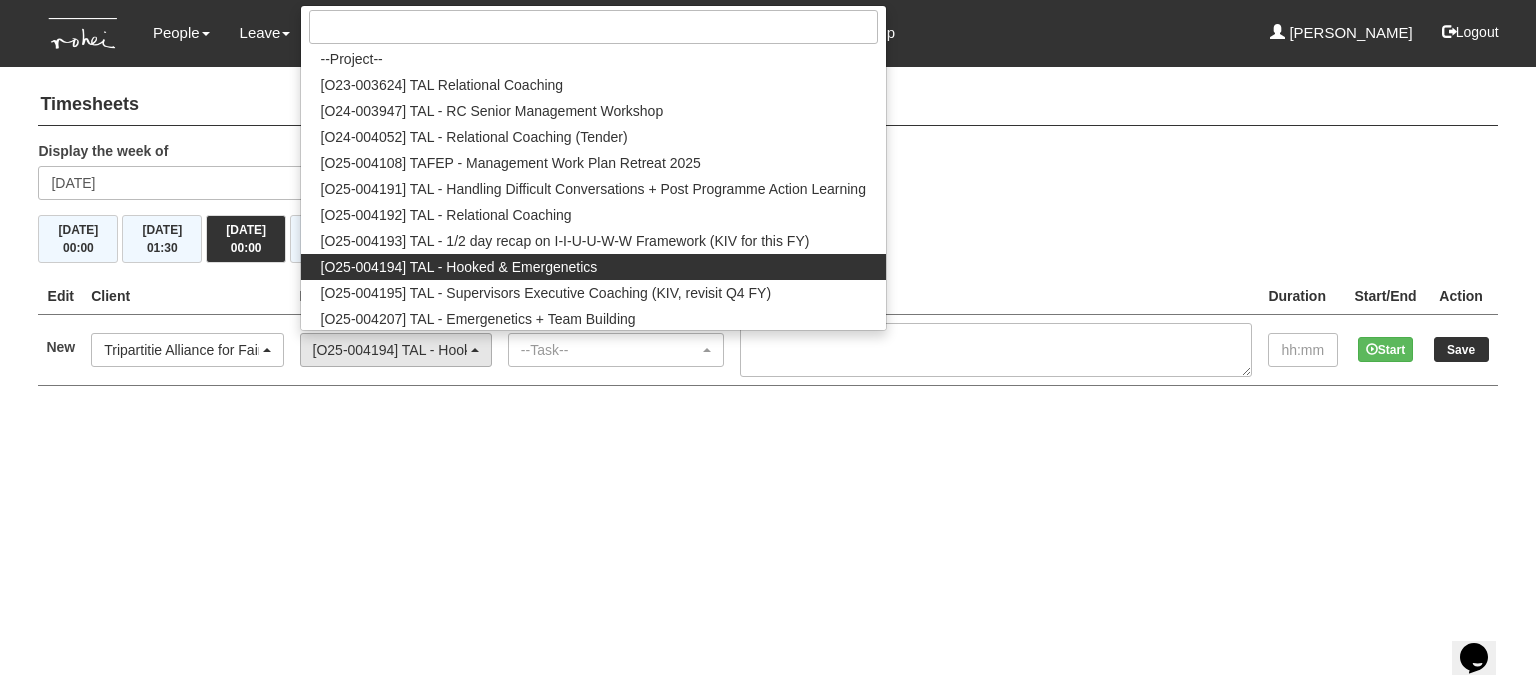 click on "[O25-004194] TAL - Hooked & Emergenetics" at bounding box center [459, 267] 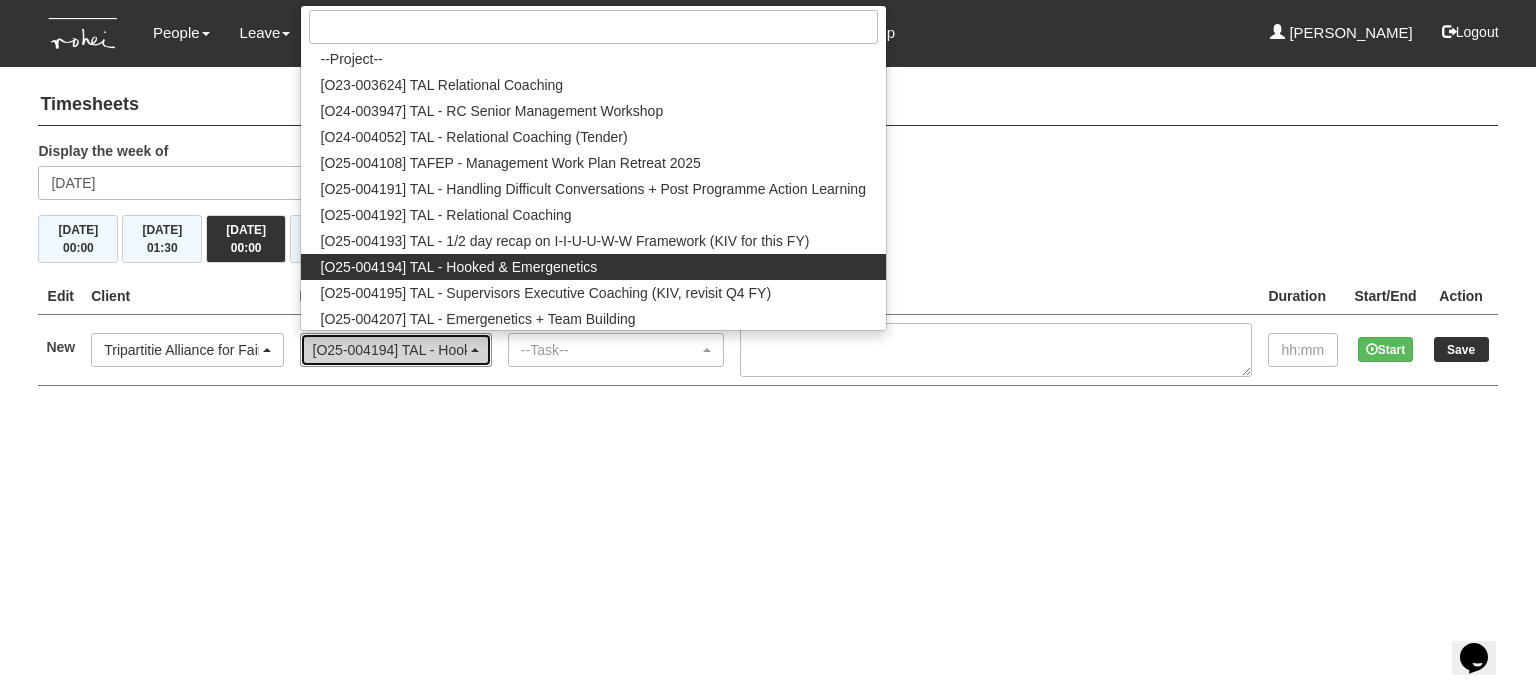 select on "2813" 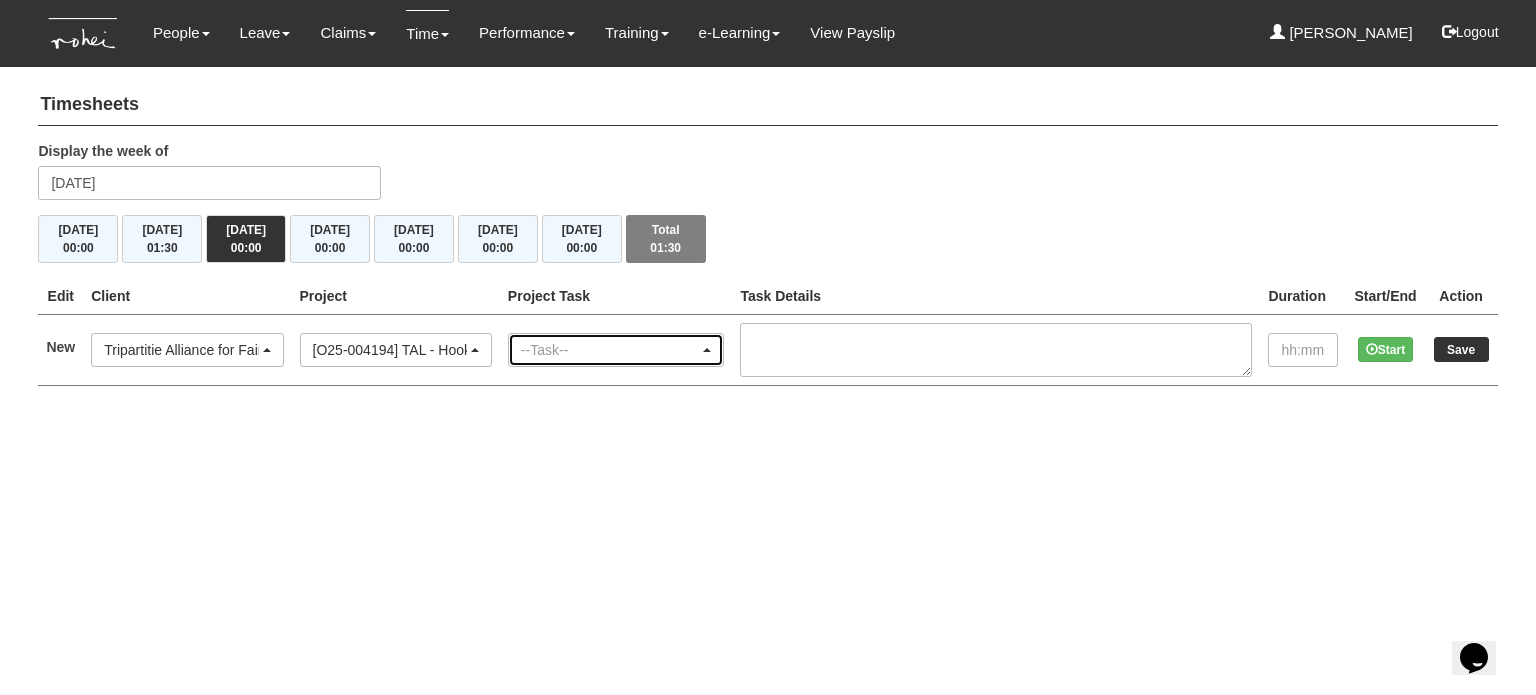 click on "--Task--" at bounding box center (610, 350) 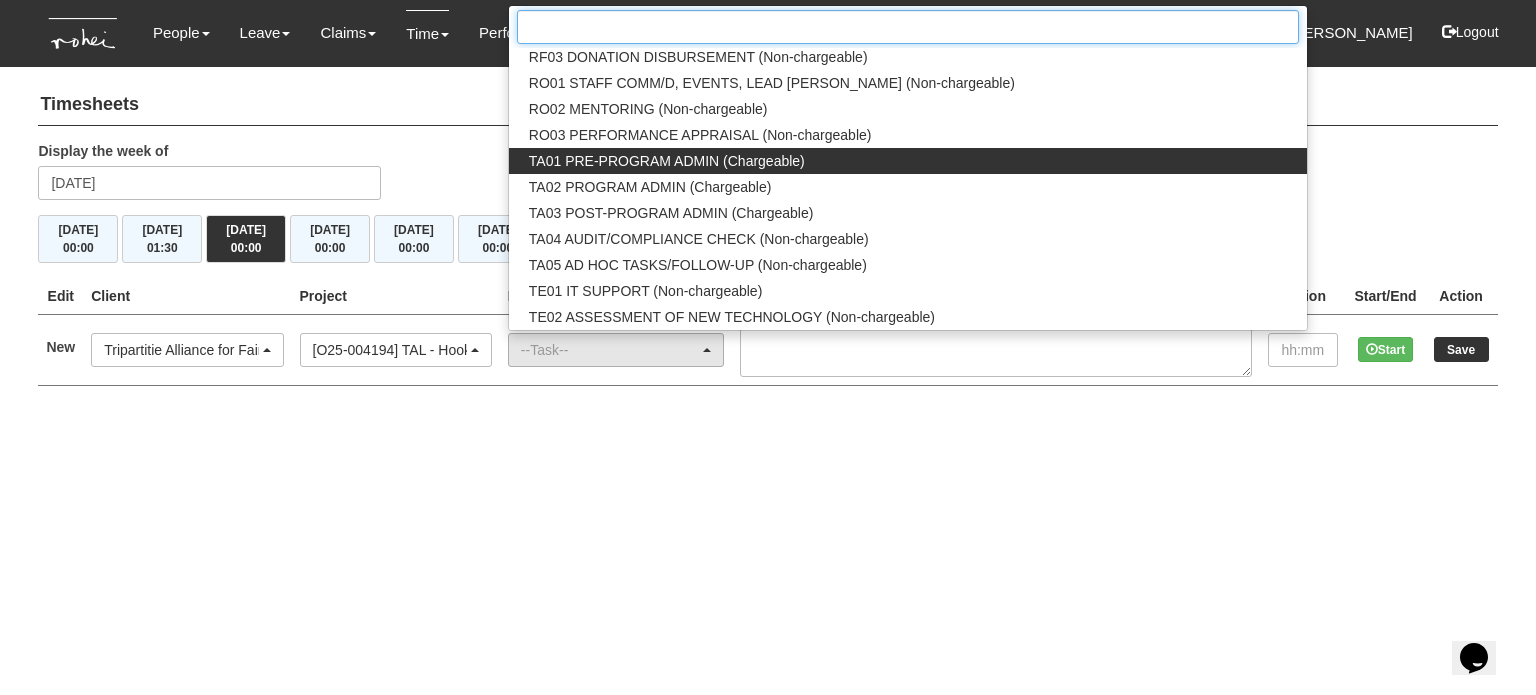 scroll, scrollTop: 2600, scrollLeft: 0, axis: vertical 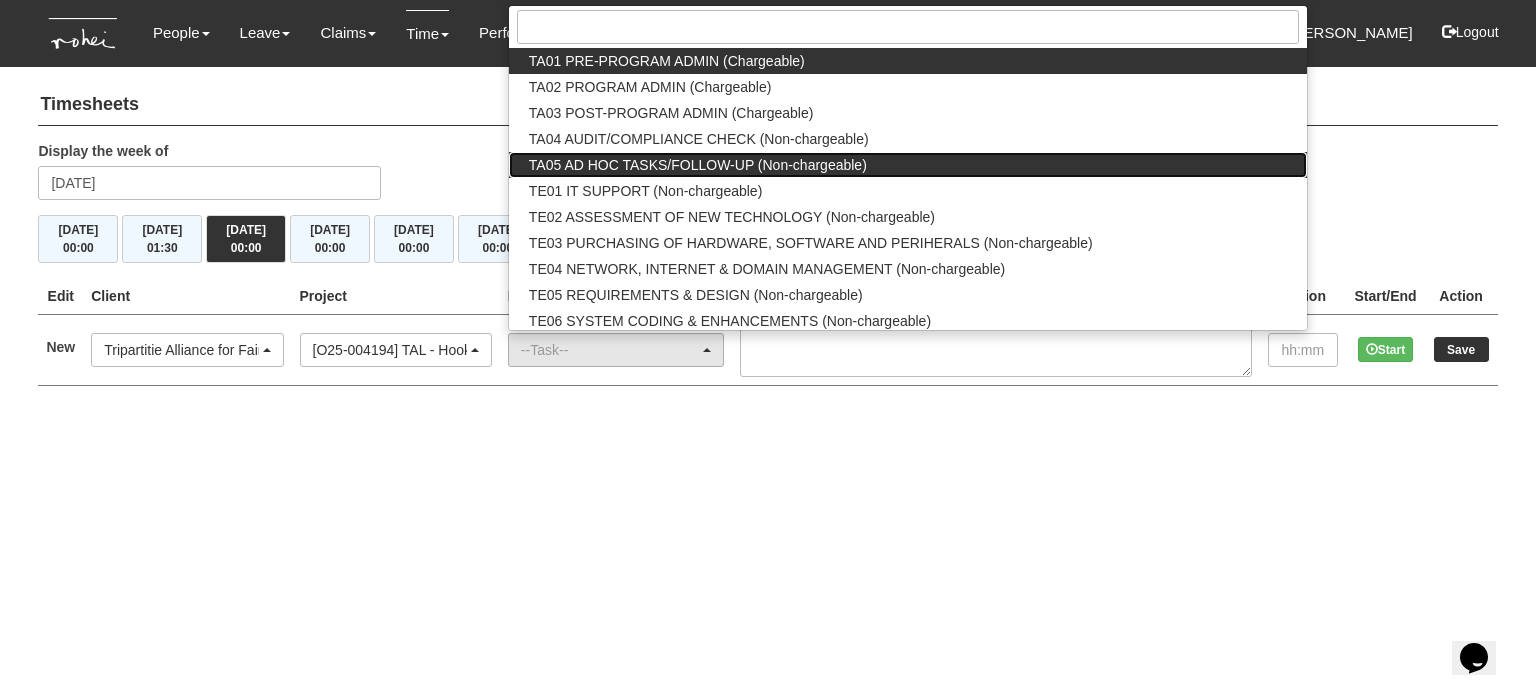 click on "TA05 AD HOC TASKS/FOLLOW-UP (Non-chargeable)" at bounding box center [698, 165] 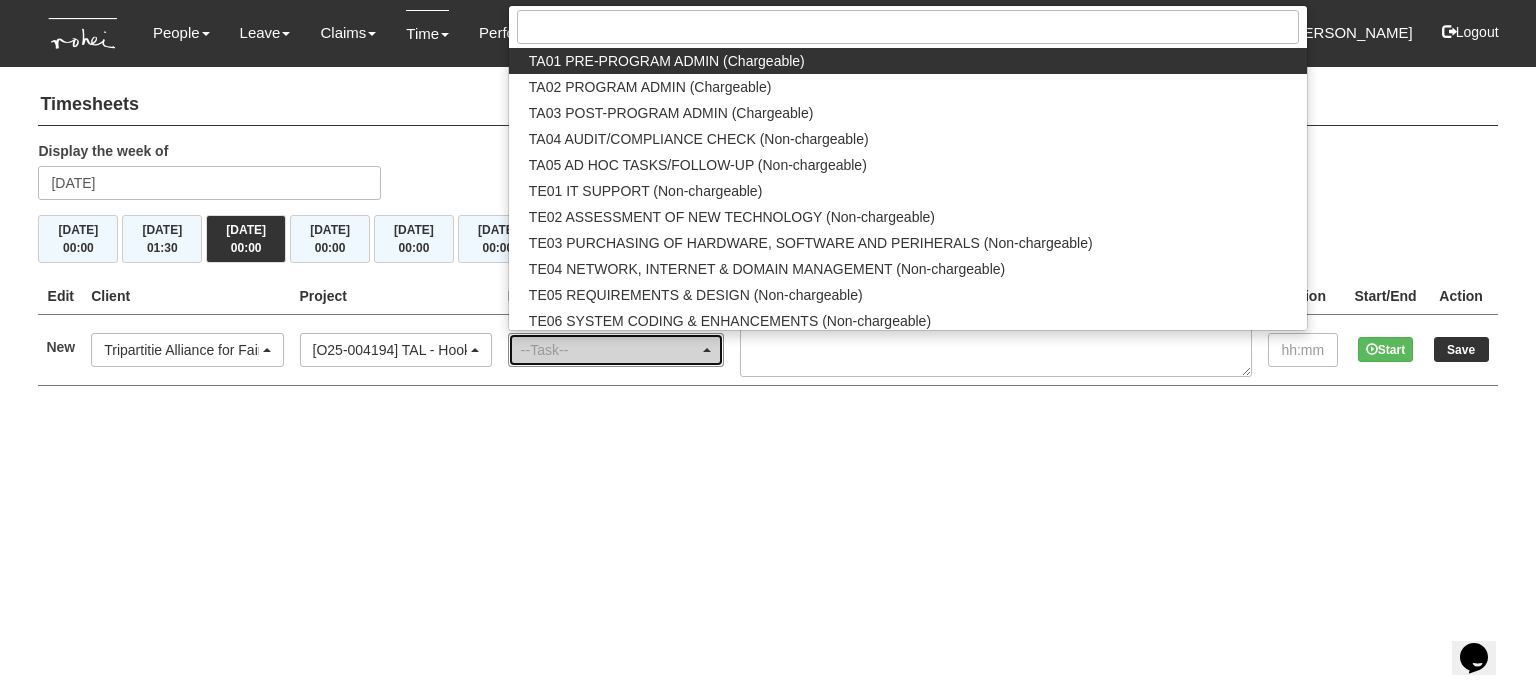 select on "130" 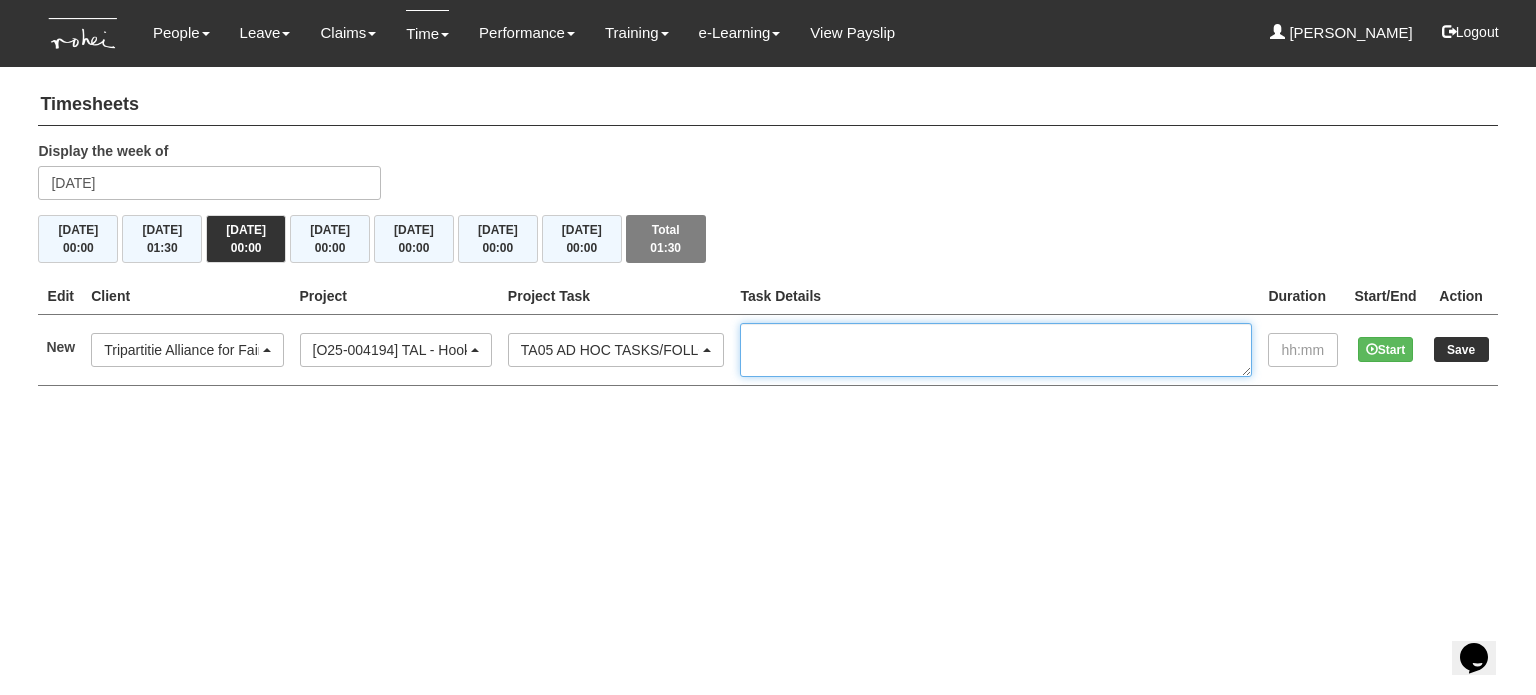 click at bounding box center [996, 350] 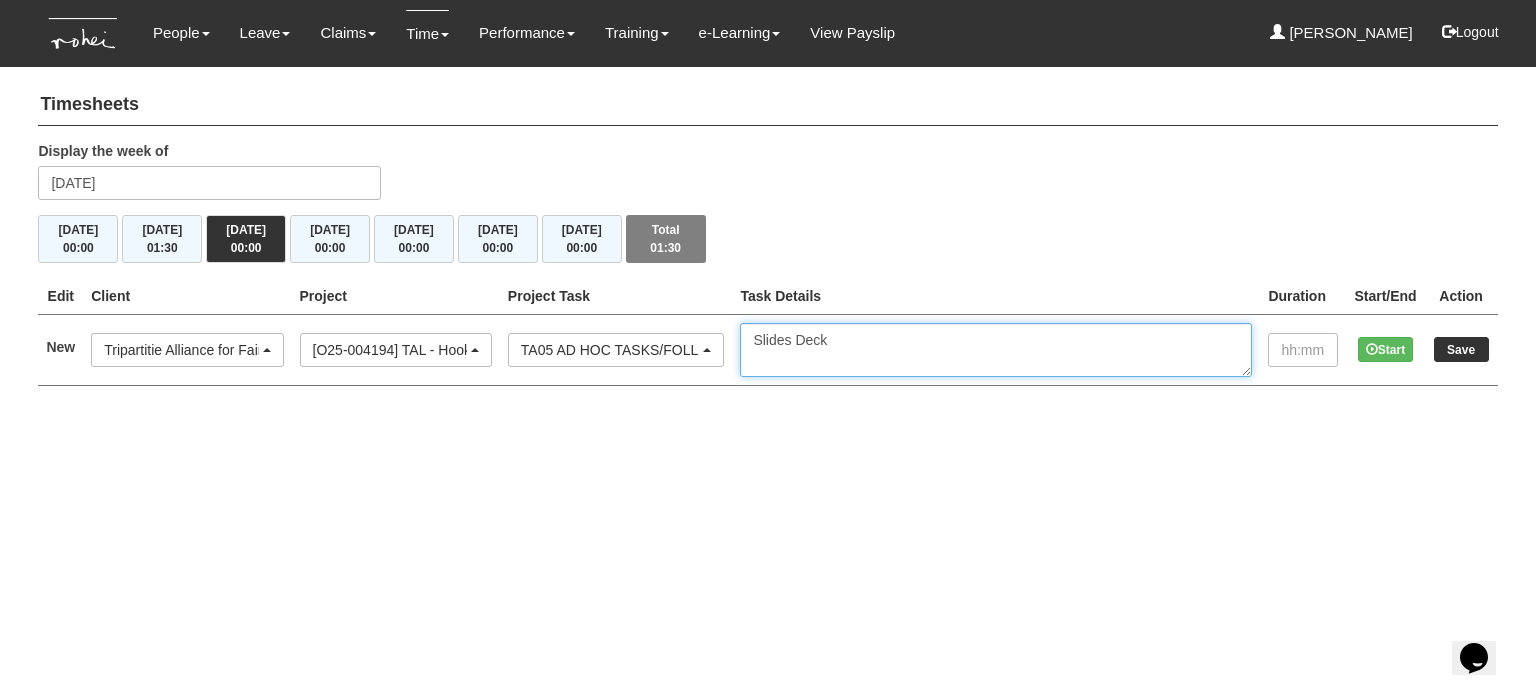 type on "Slides Deck" 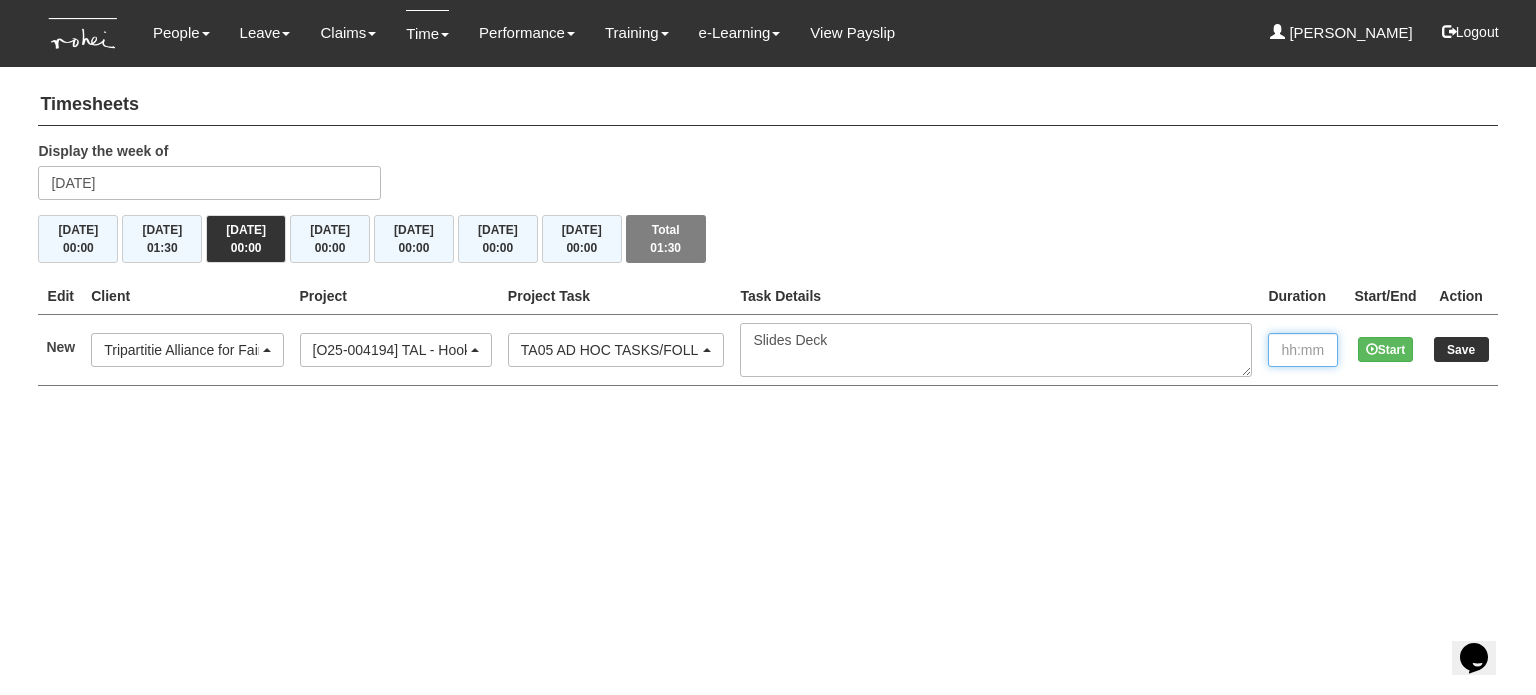 click at bounding box center [1303, 350] 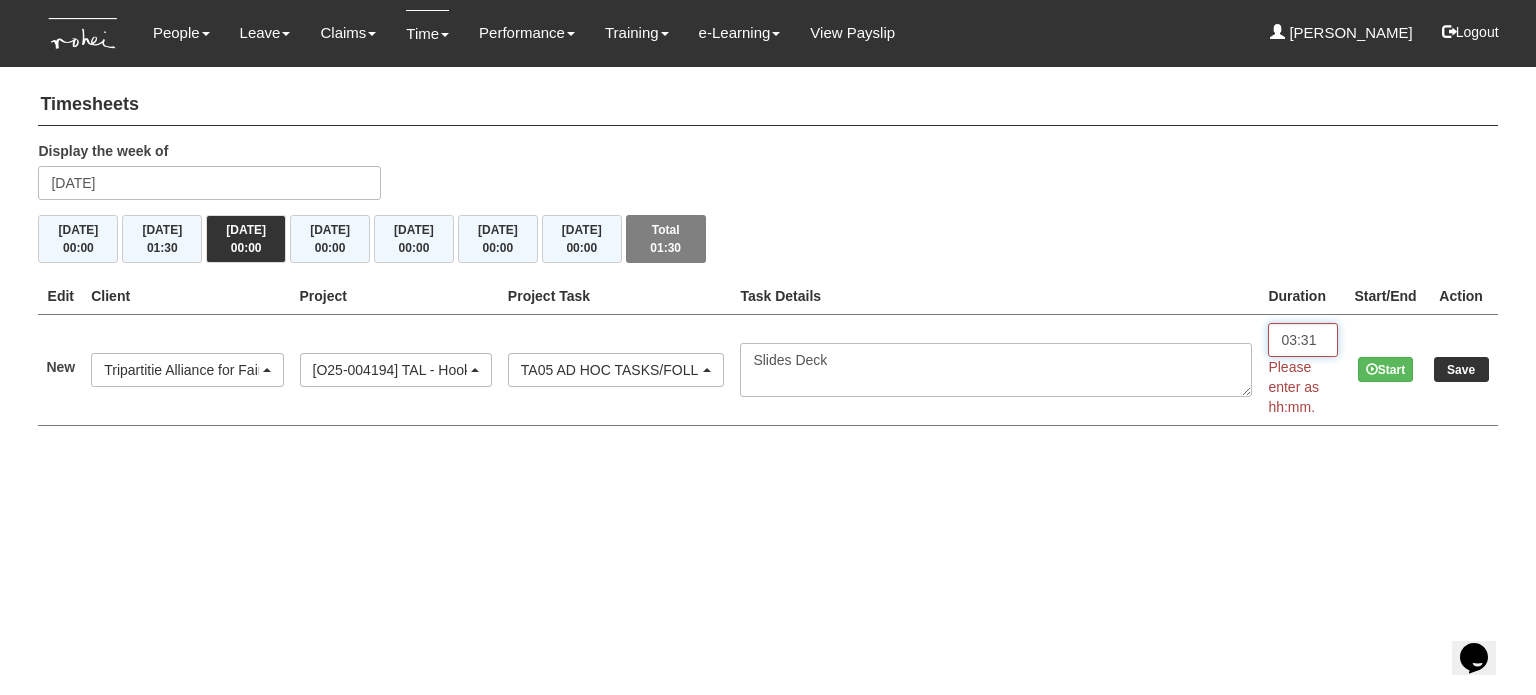 type on "03:31" 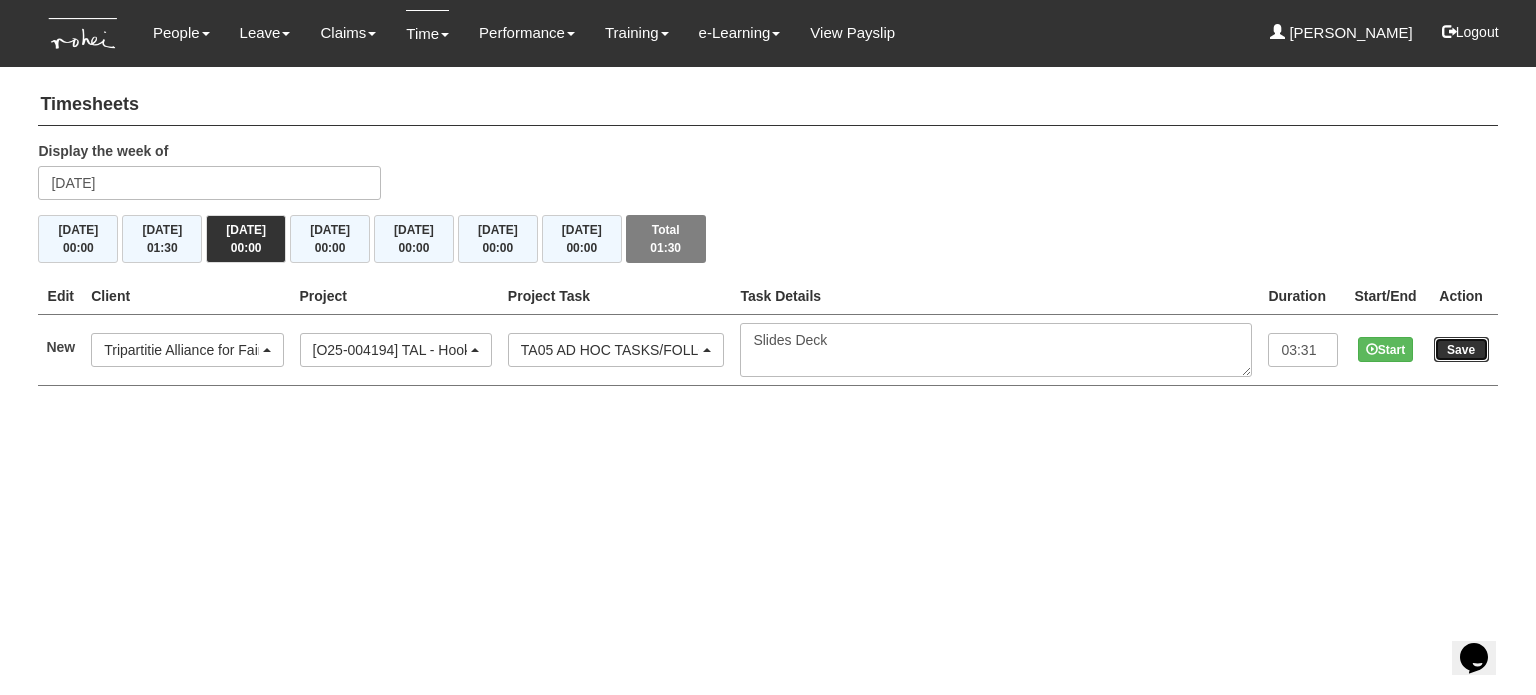 click on "Save" at bounding box center (1461, 349) 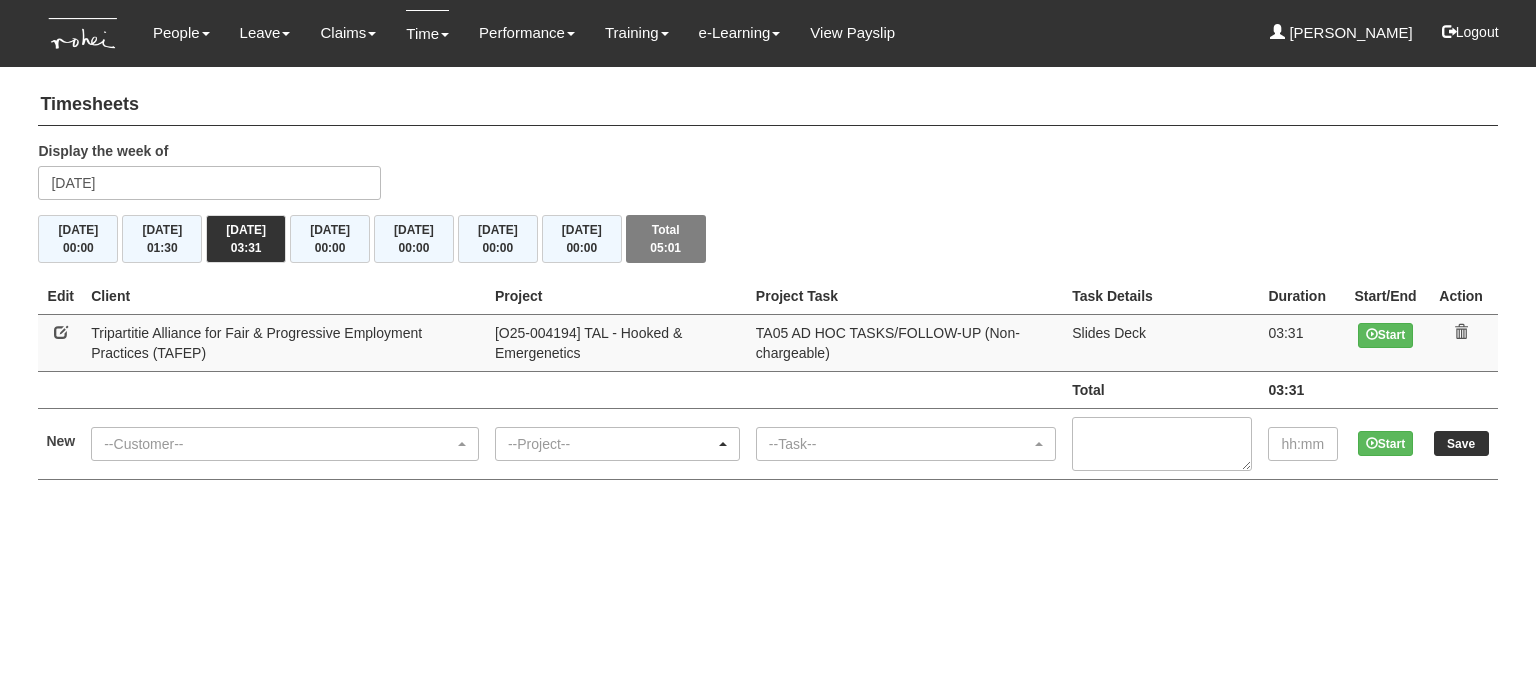 scroll, scrollTop: 0, scrollLeft: 0, axis: both 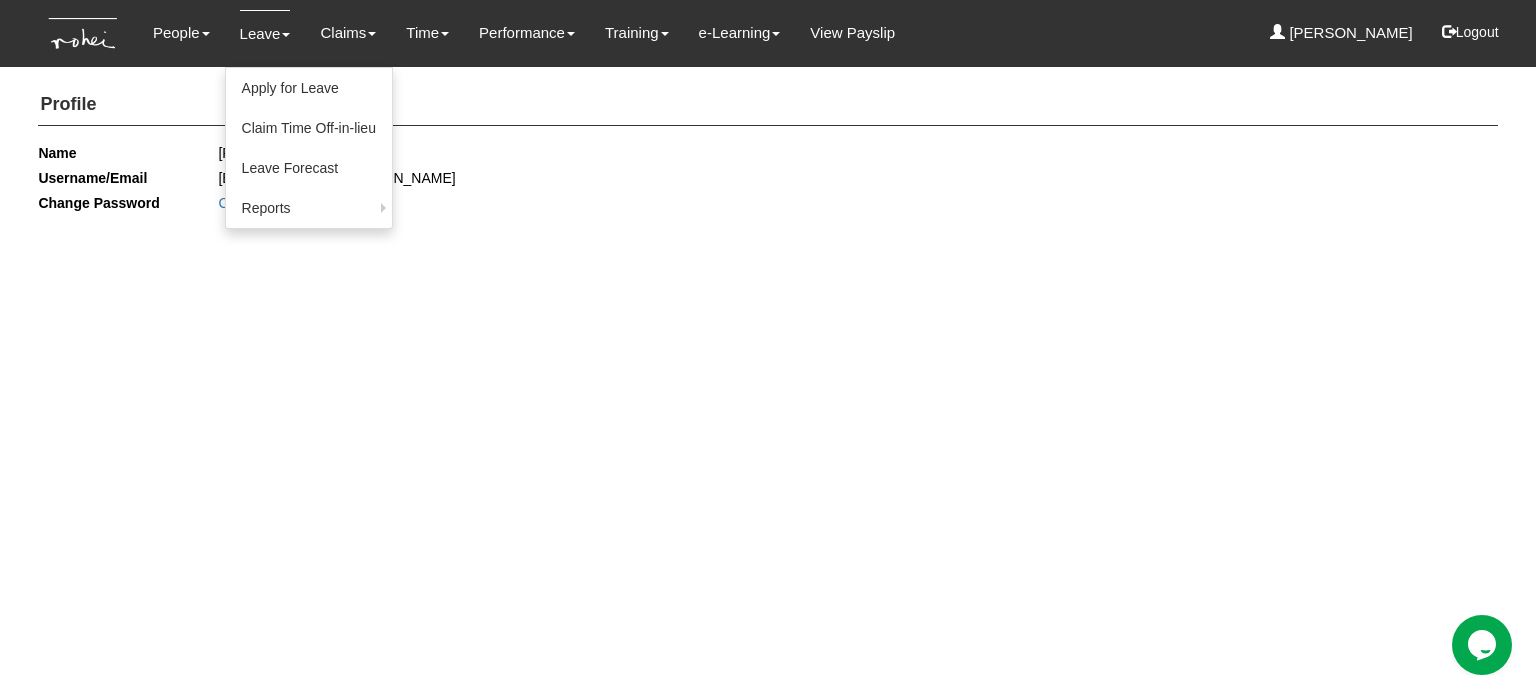 click on "Leave" at bounding box center [265, 33] 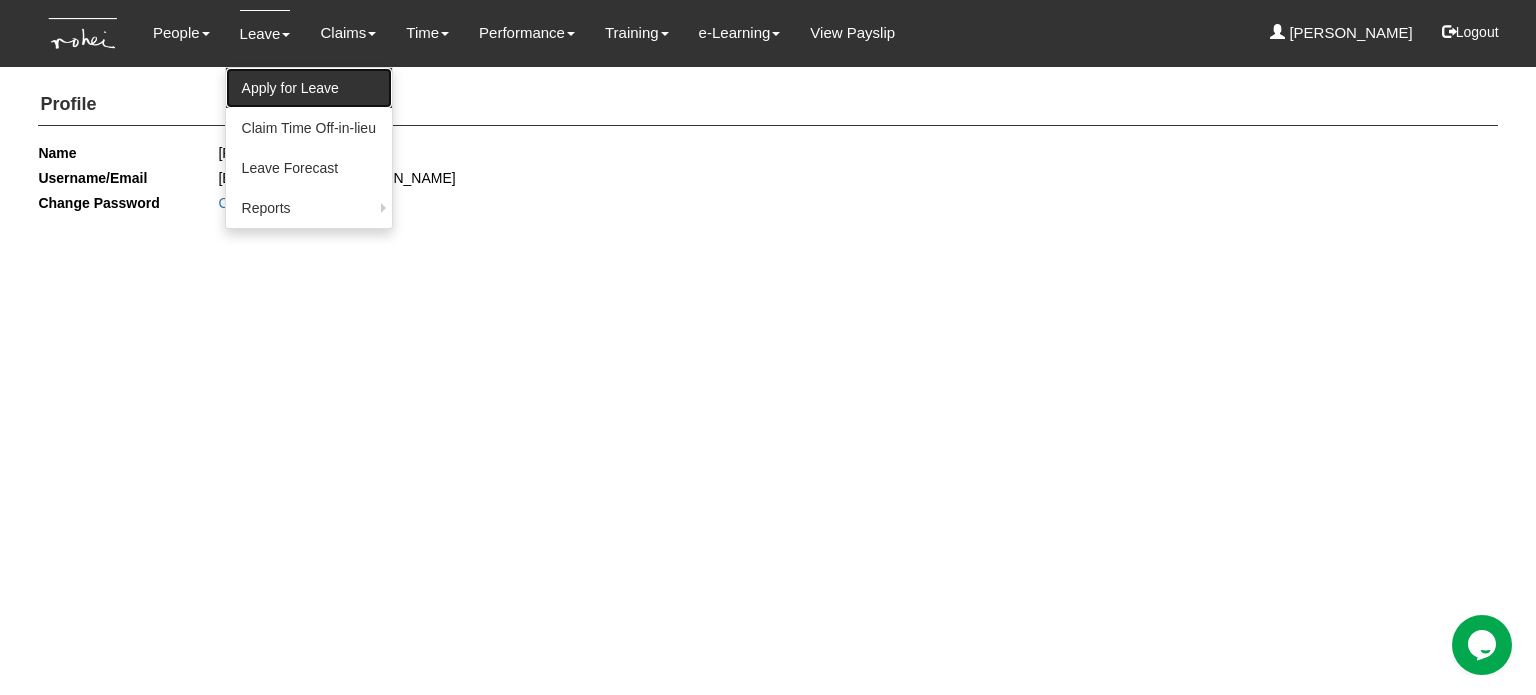 click on "Apply for Leave" at bounding box center (309, 88) 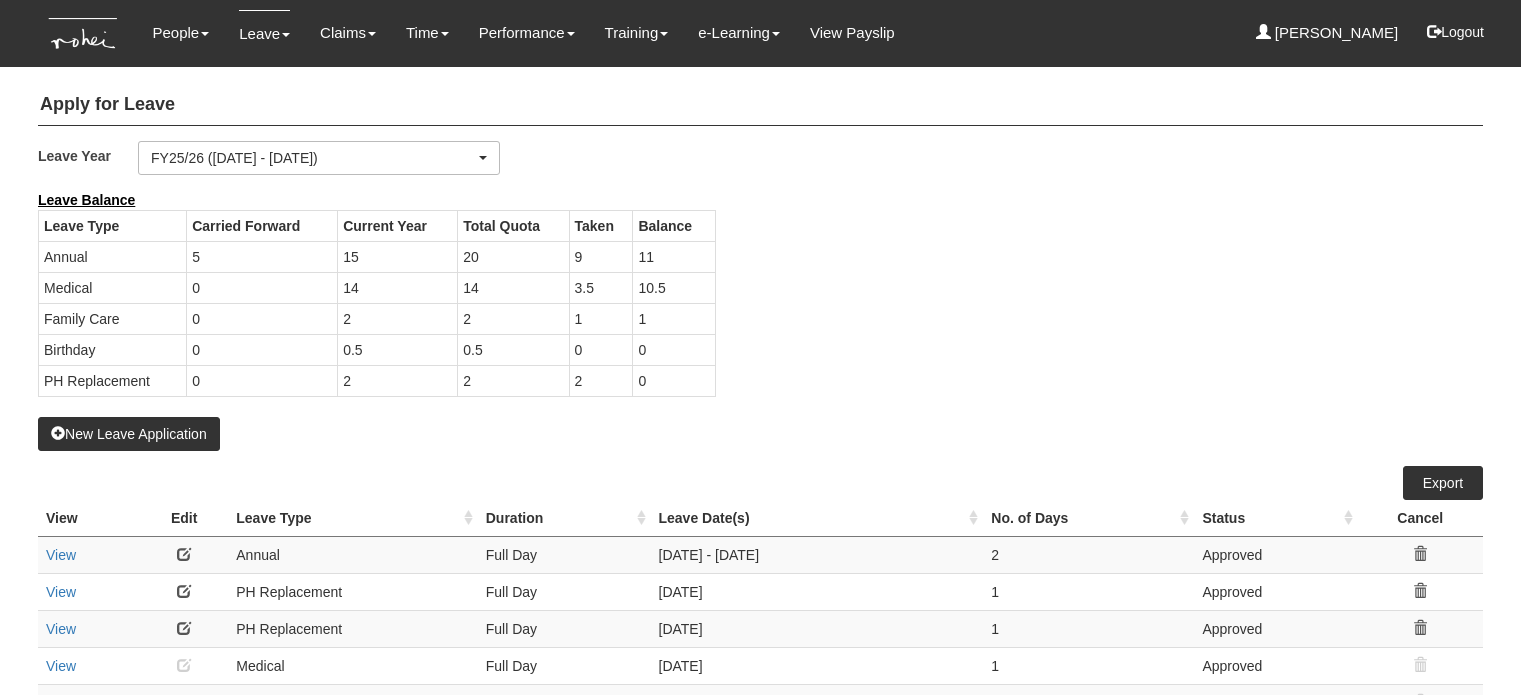 select on "50" 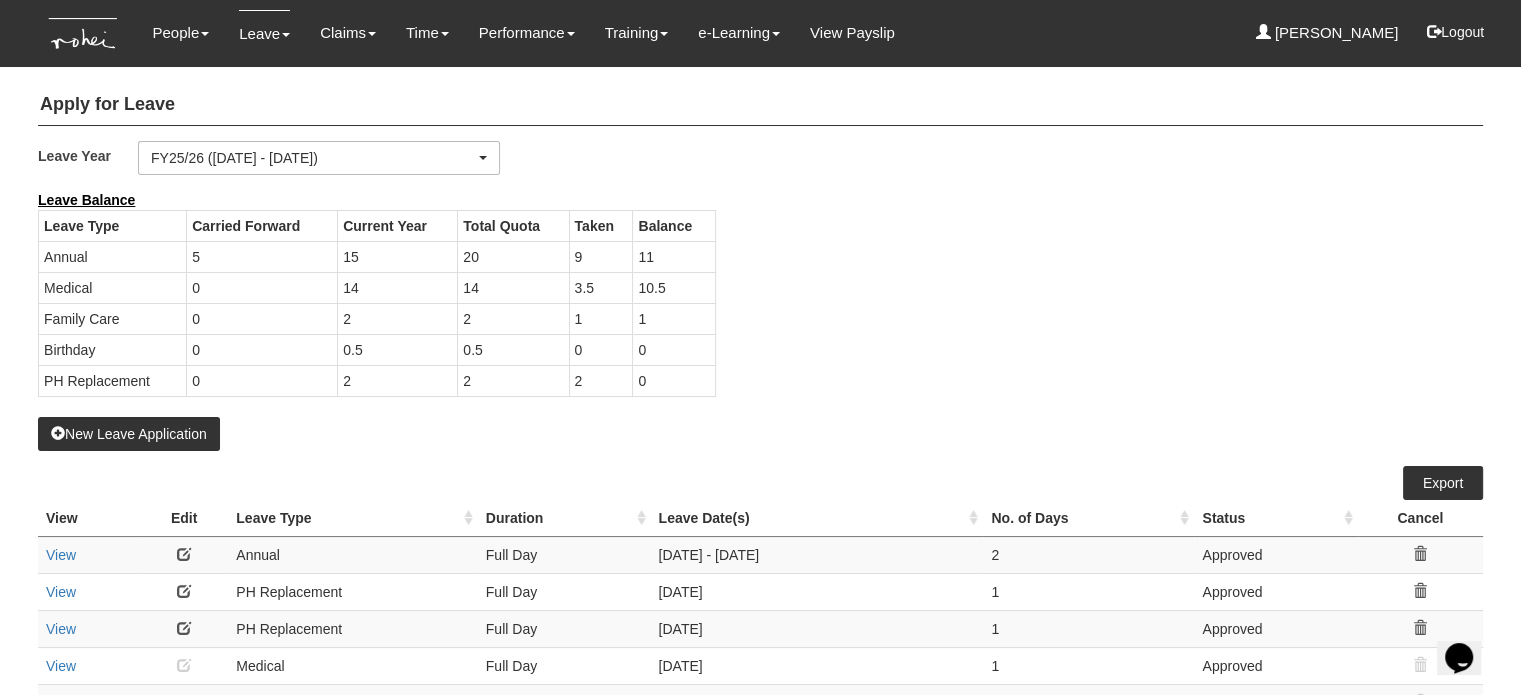 scroll, scrollTop: 0, scrollLeft: 0, axis: both 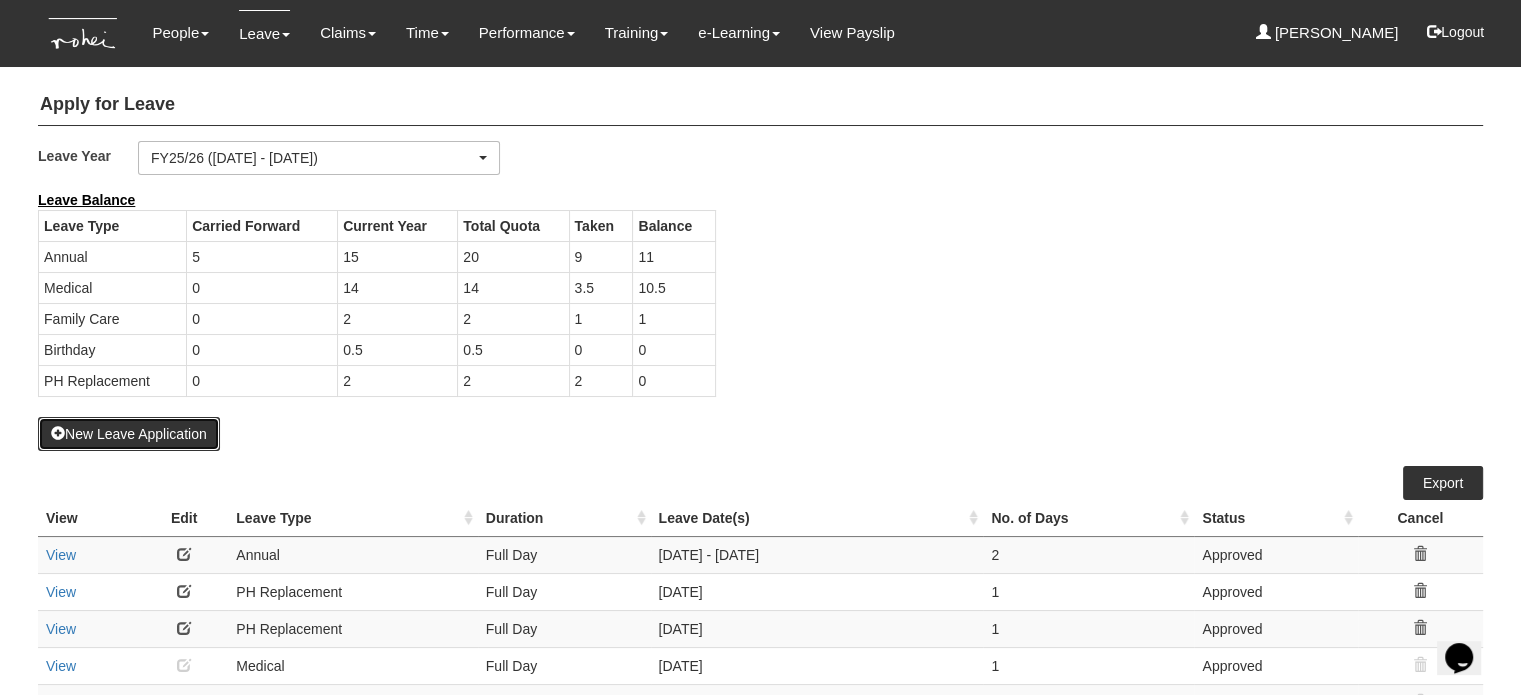 click on "New Leave Application" at bounding box center (129, 434) 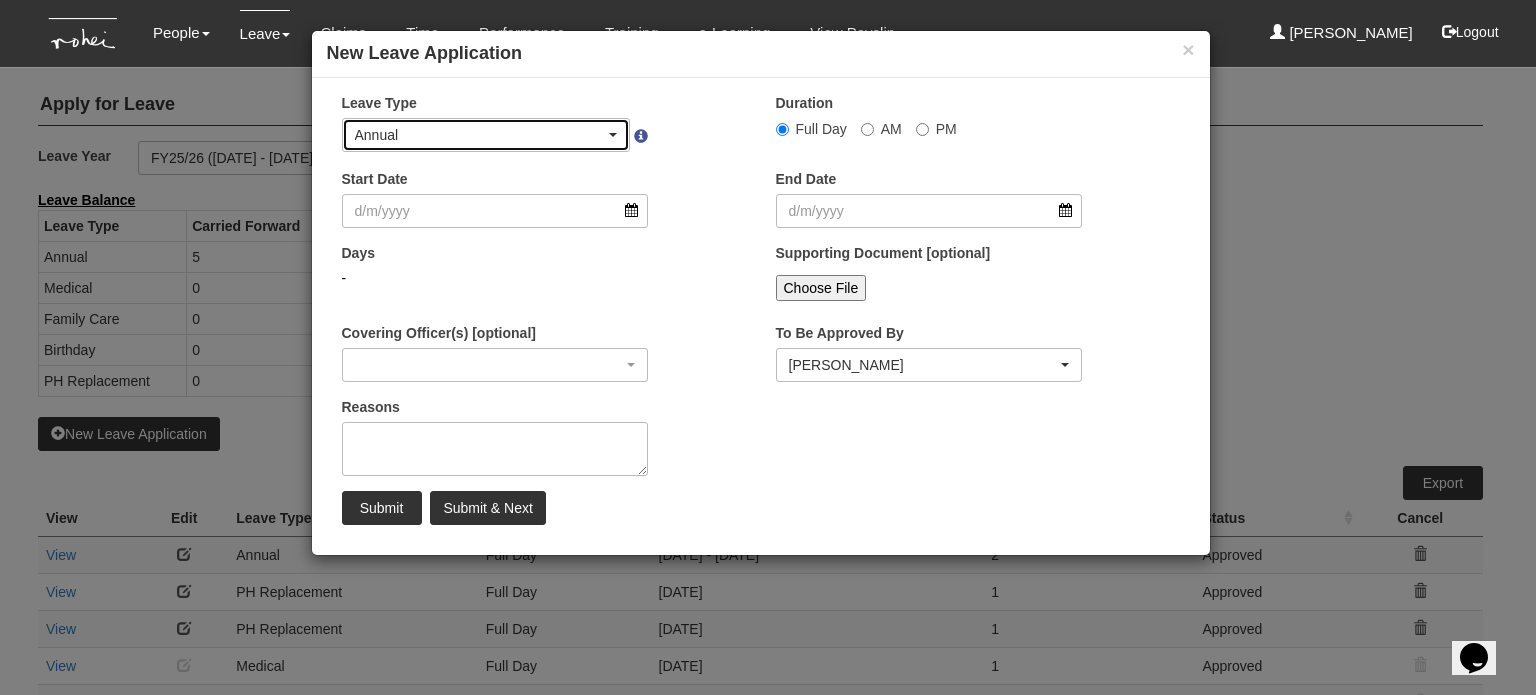 click on "Annual" at bounding box center [480, 135] 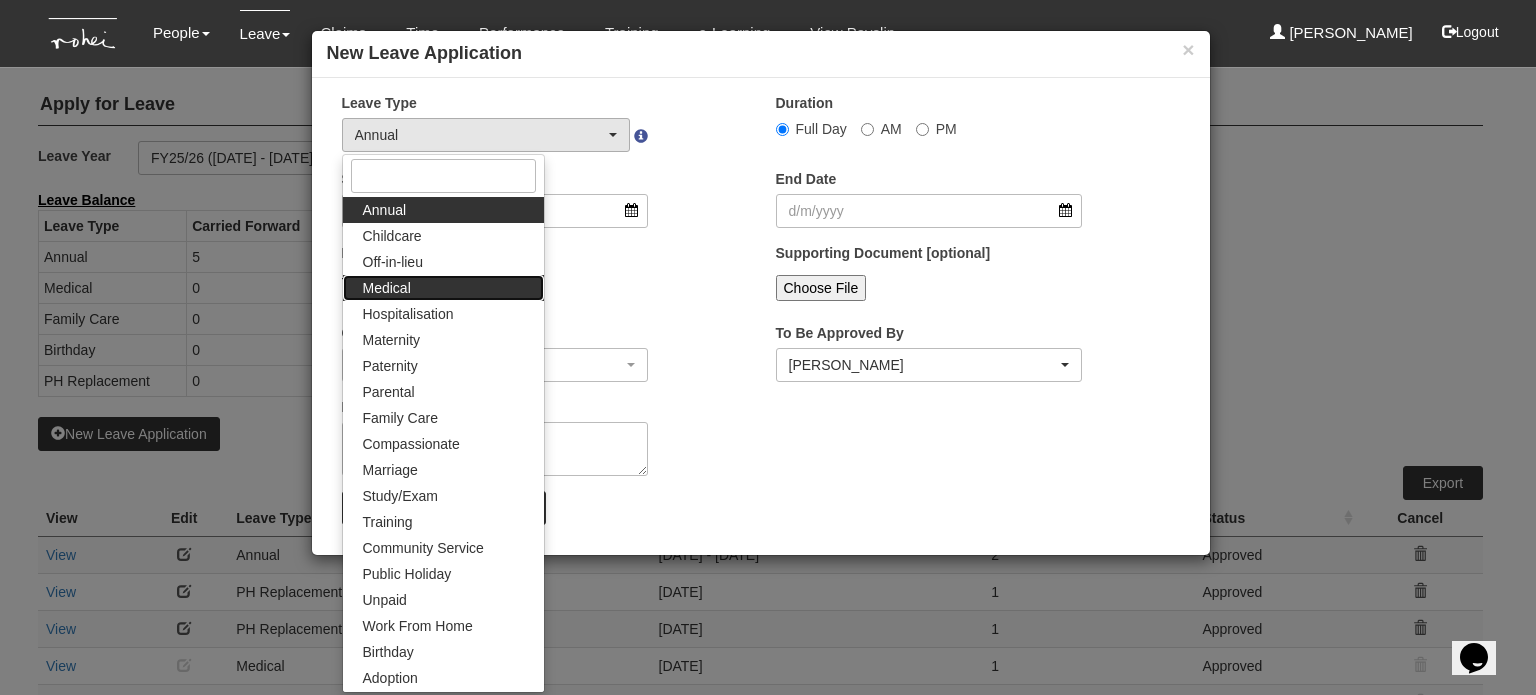 click on "Medical" at bounding box center (443, 288) 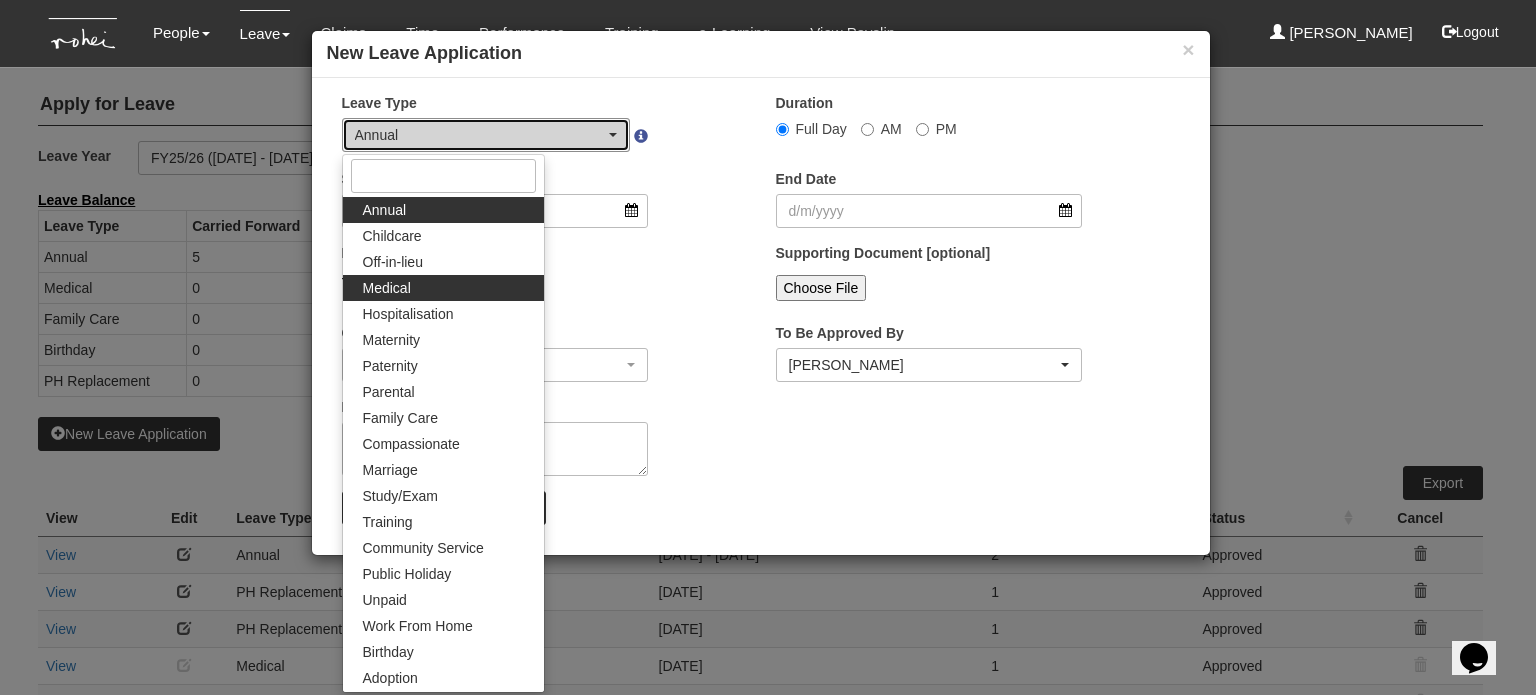 select on "4" 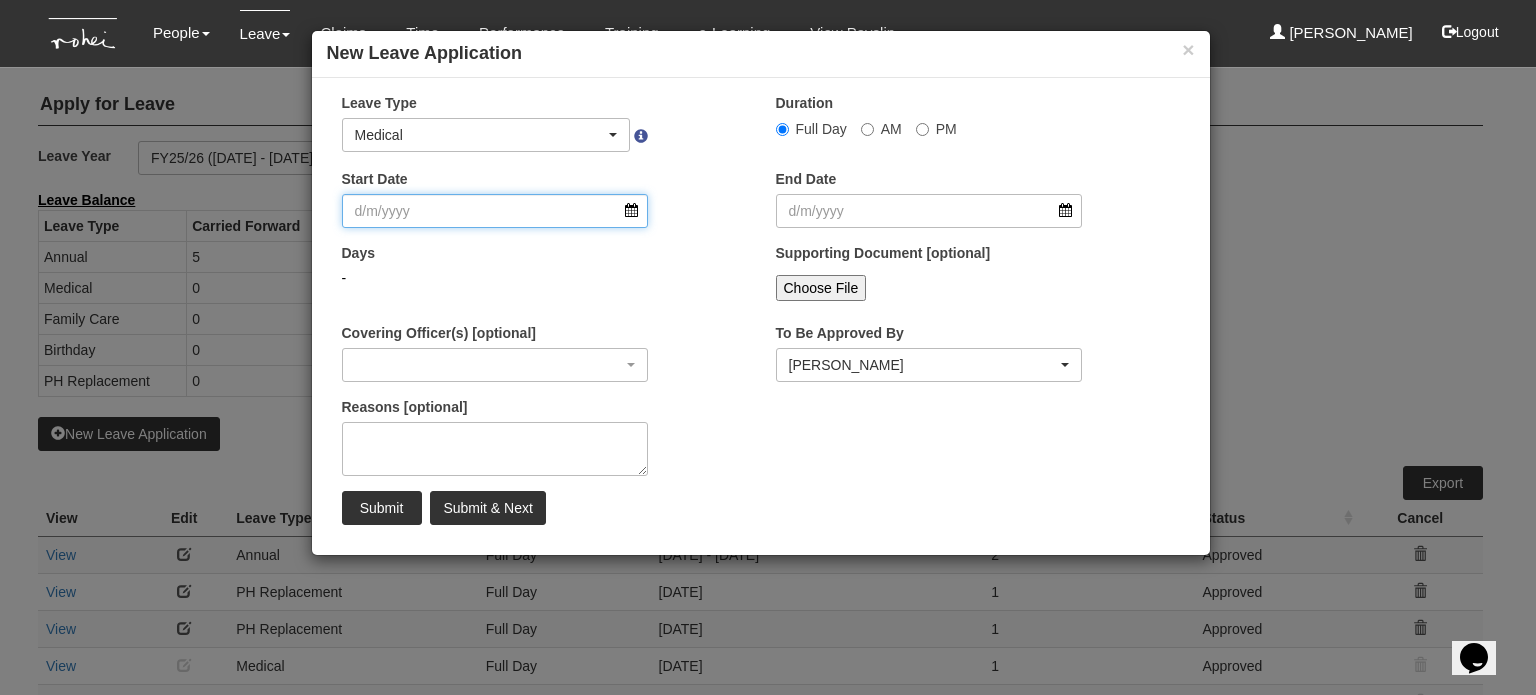 click on "Start Date" at bounding box center (495, 211) 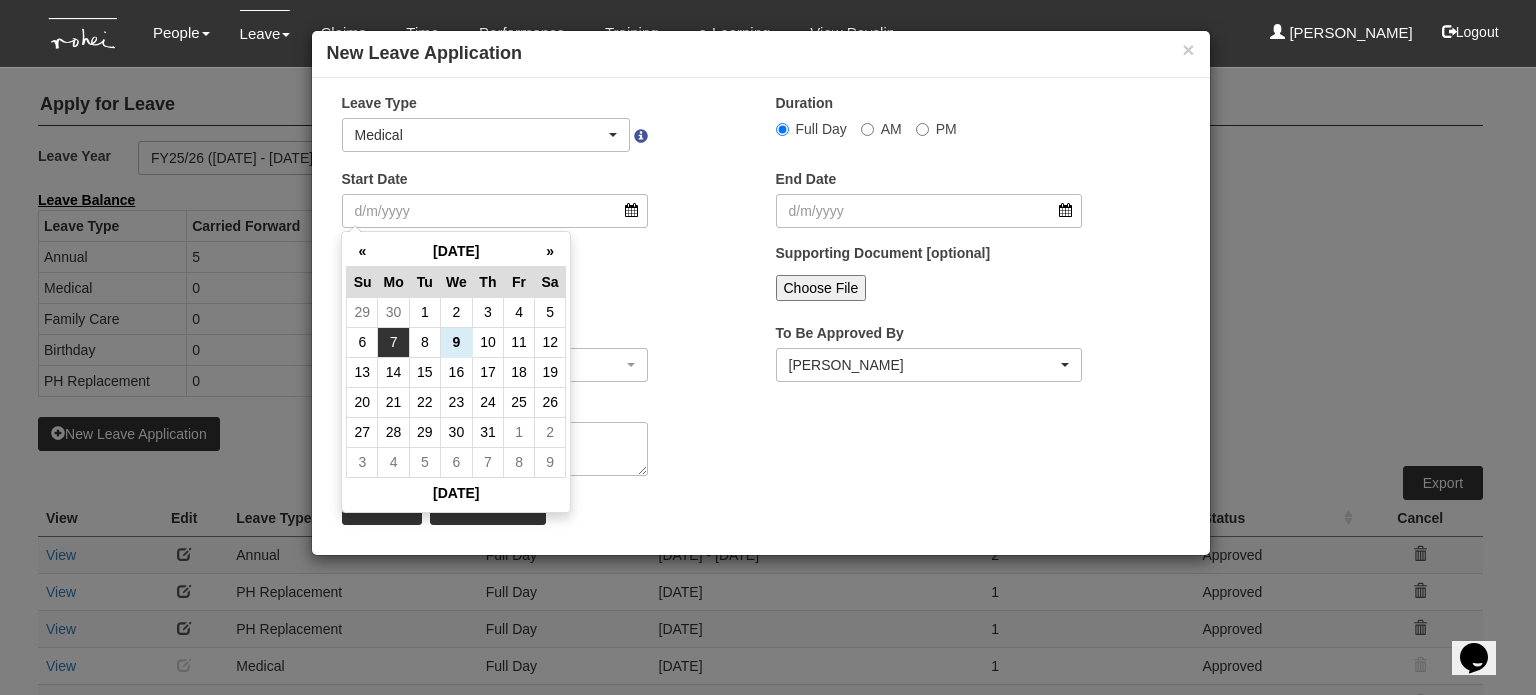 click on "7" at bounding box center [393, 342] 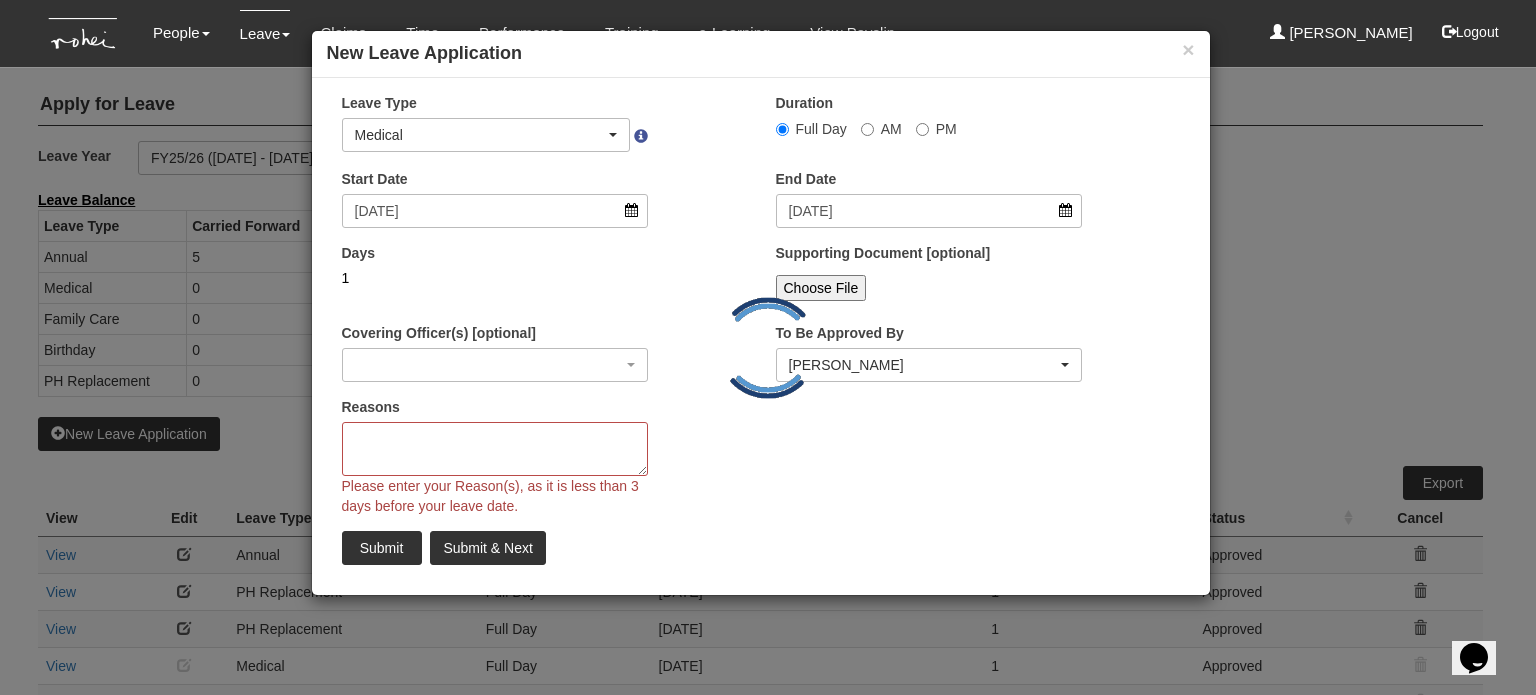 select 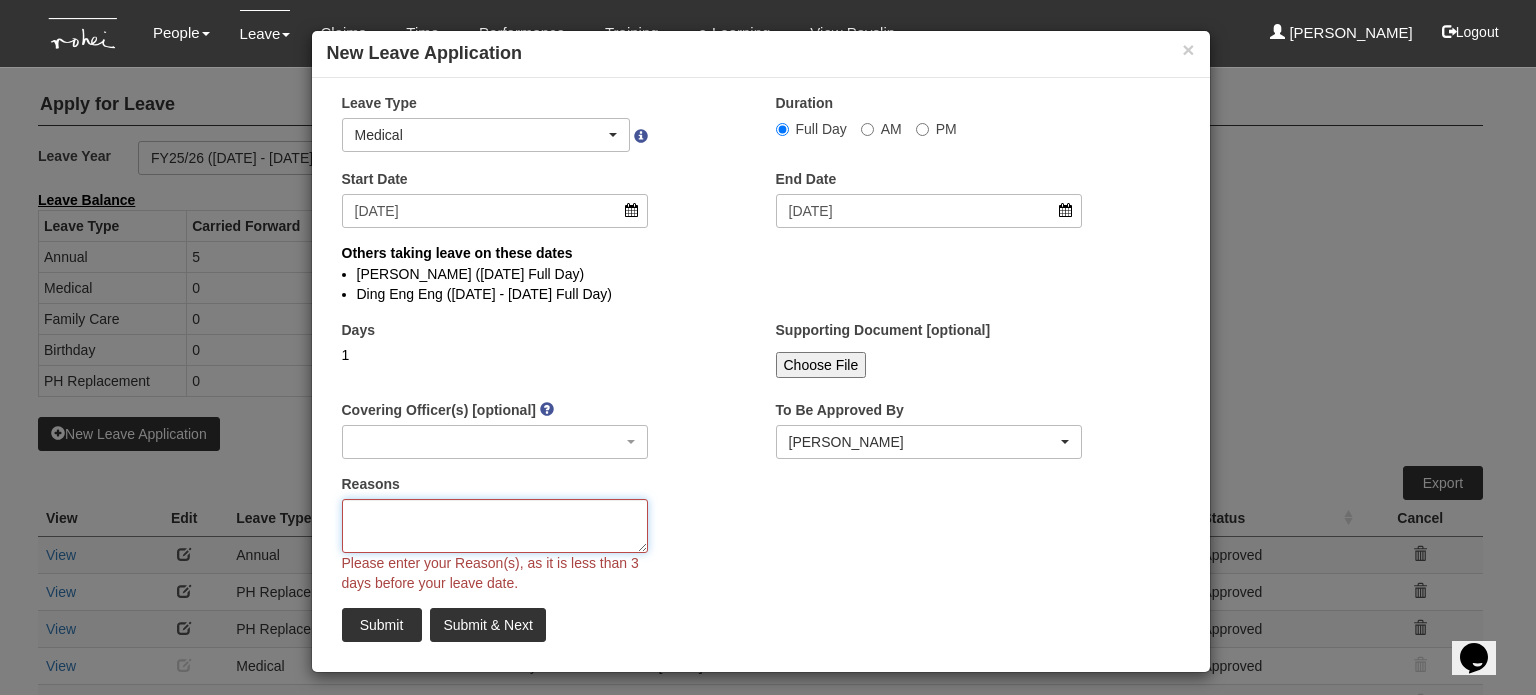 click on "Reasons" at bounding box center (495, 526) 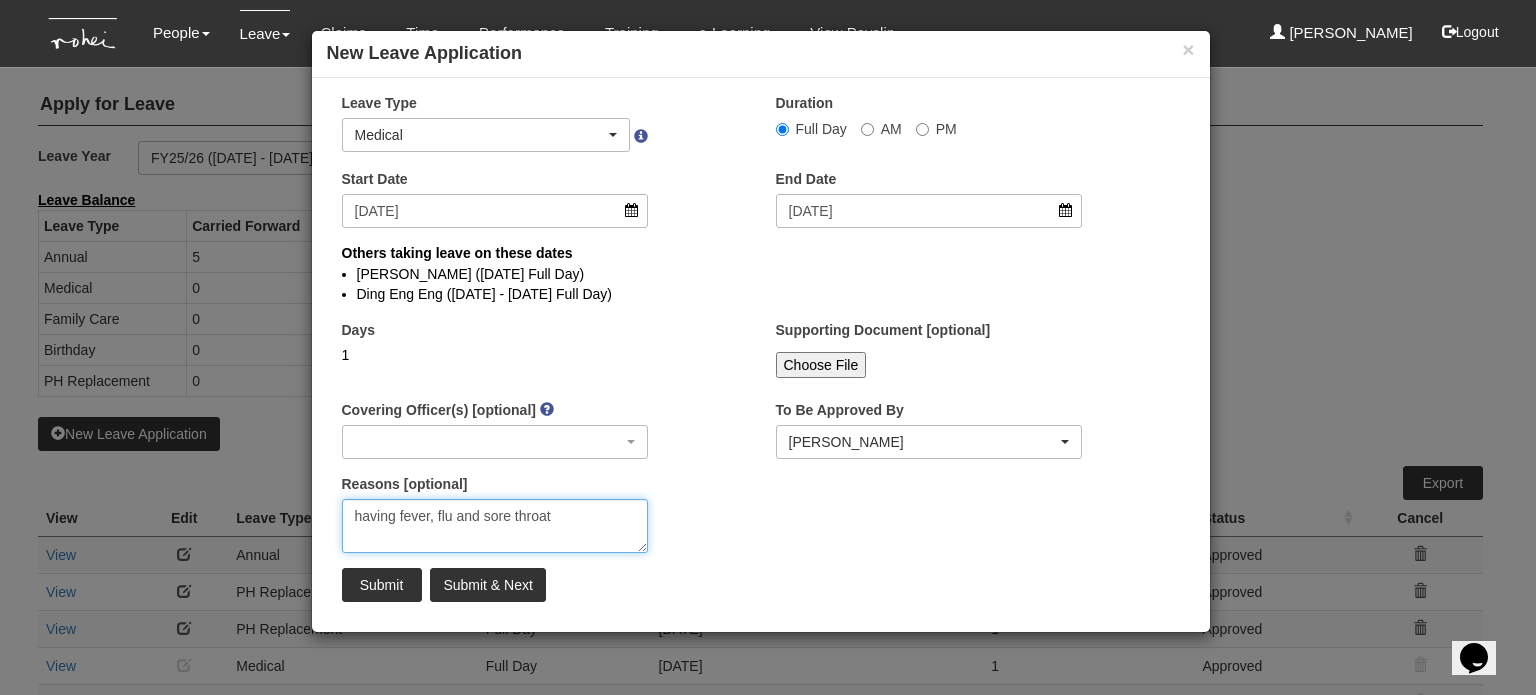 click on "having fever, flu and sore throat" at bounding box center (495, 526) 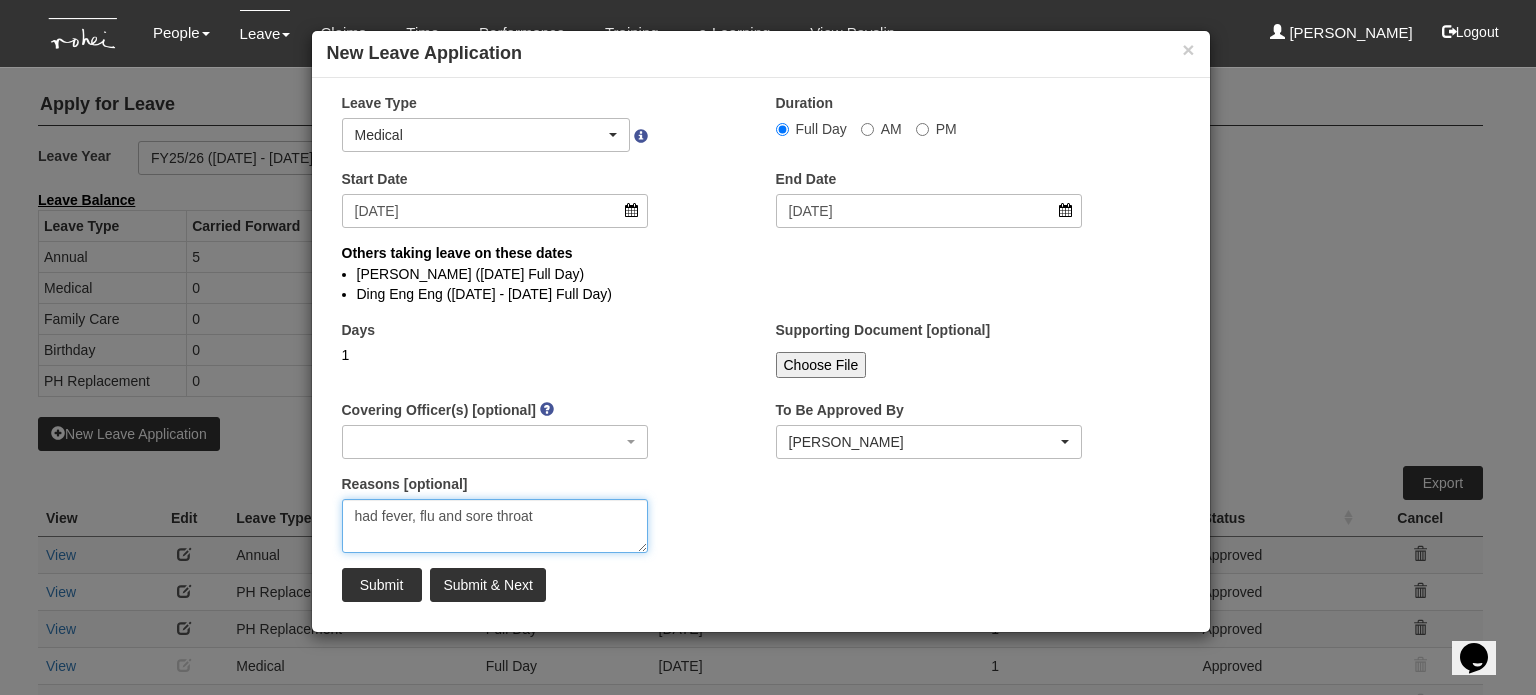 type on "had fever, flu and sore throat" 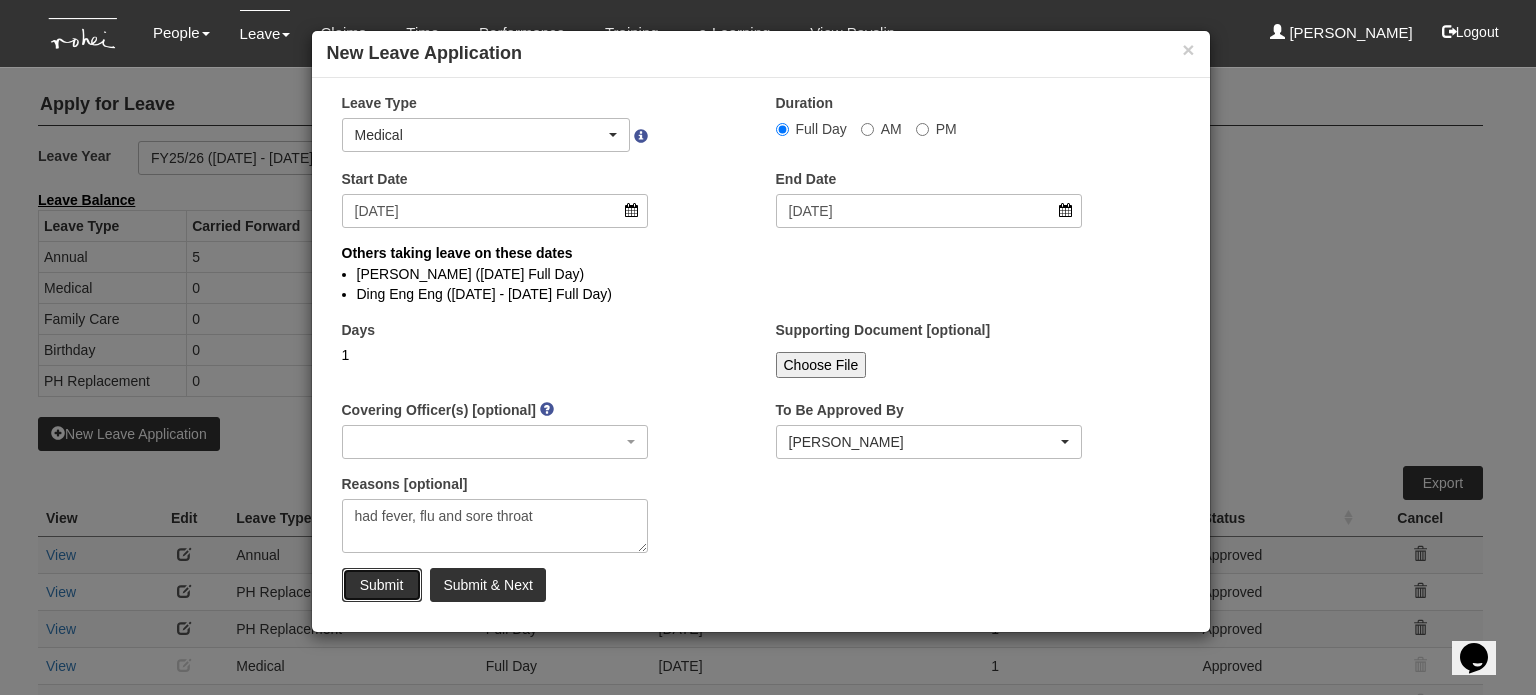 click on "Submit" at bounding box center [382, 585] 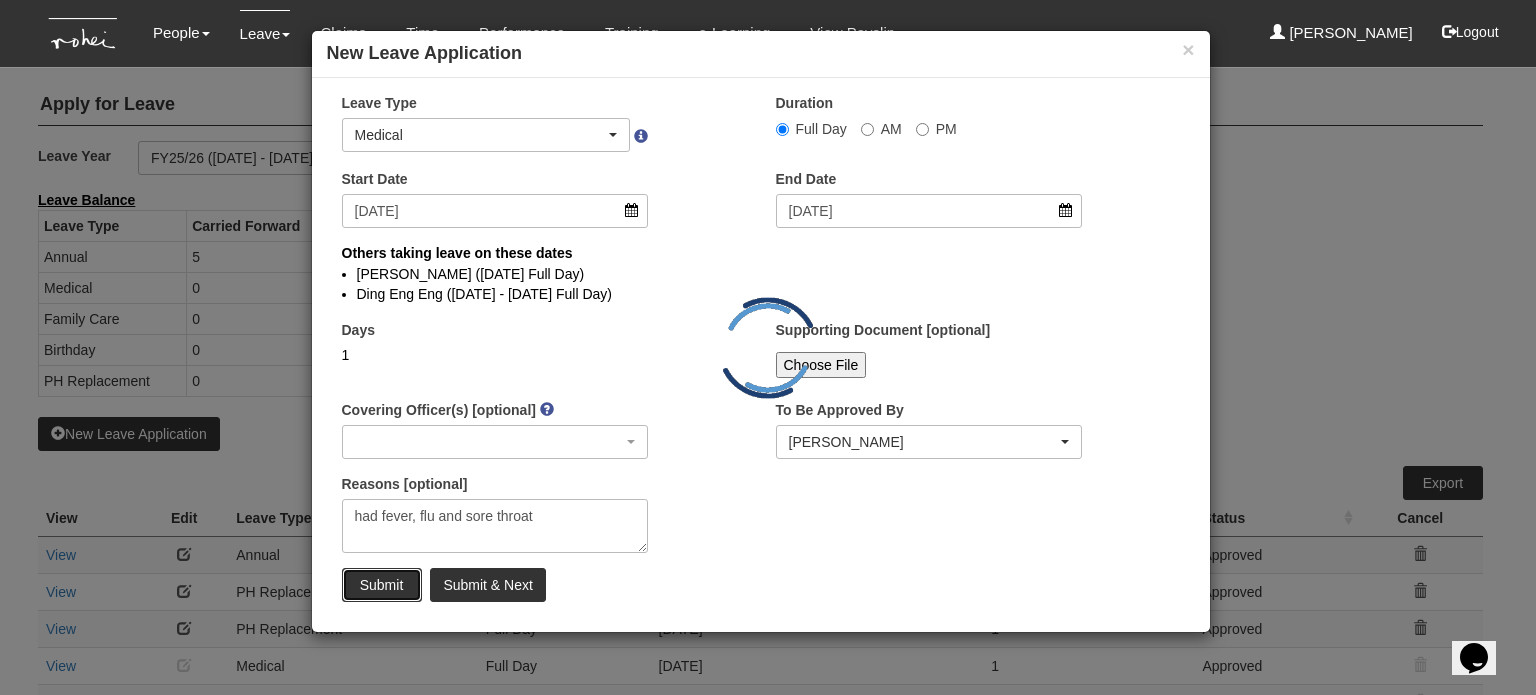select on "1" 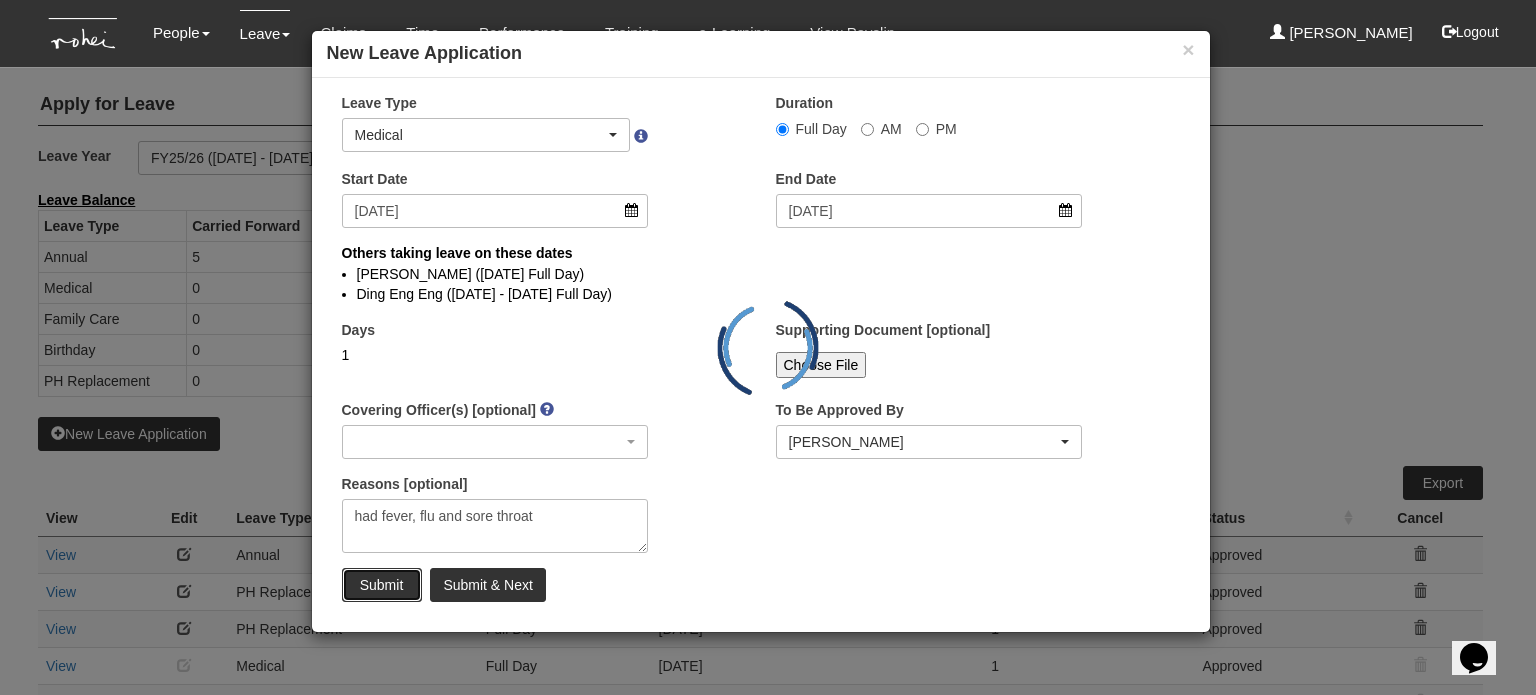 type 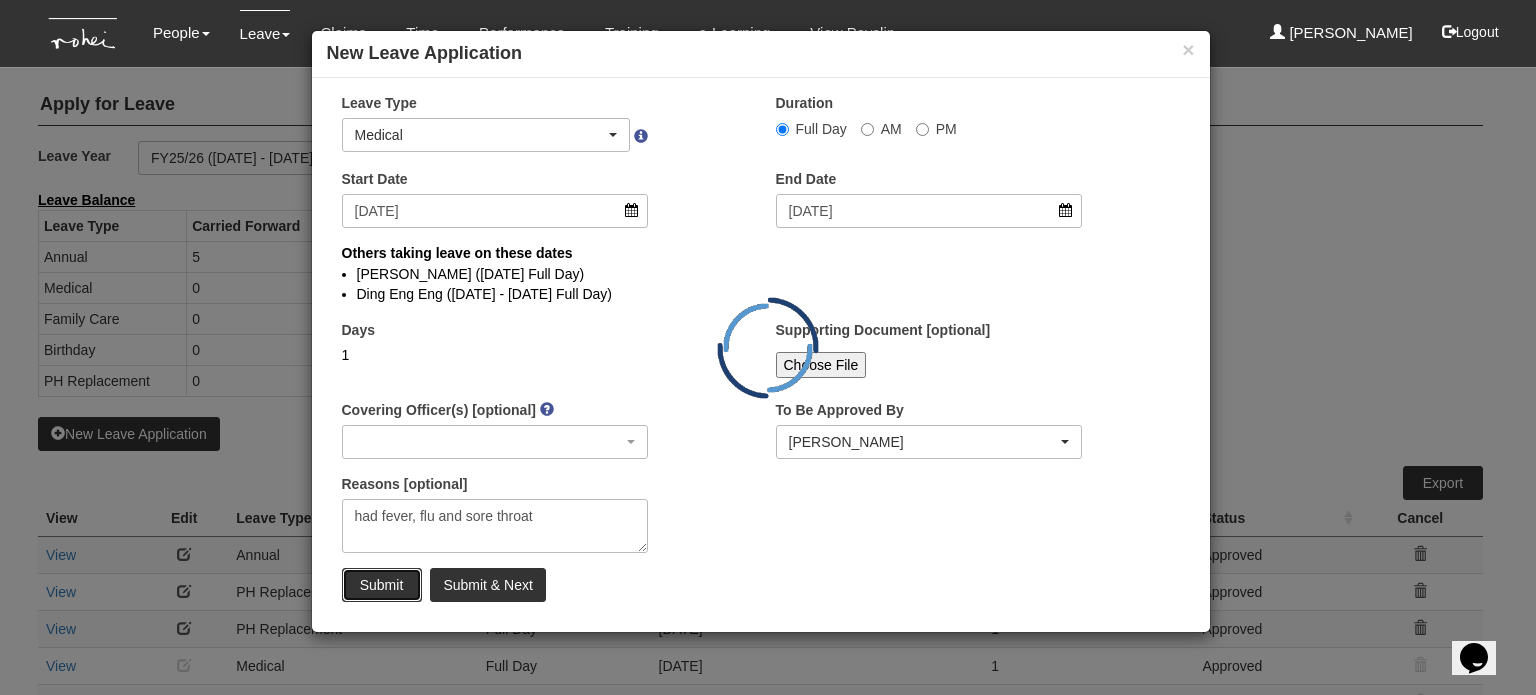 type 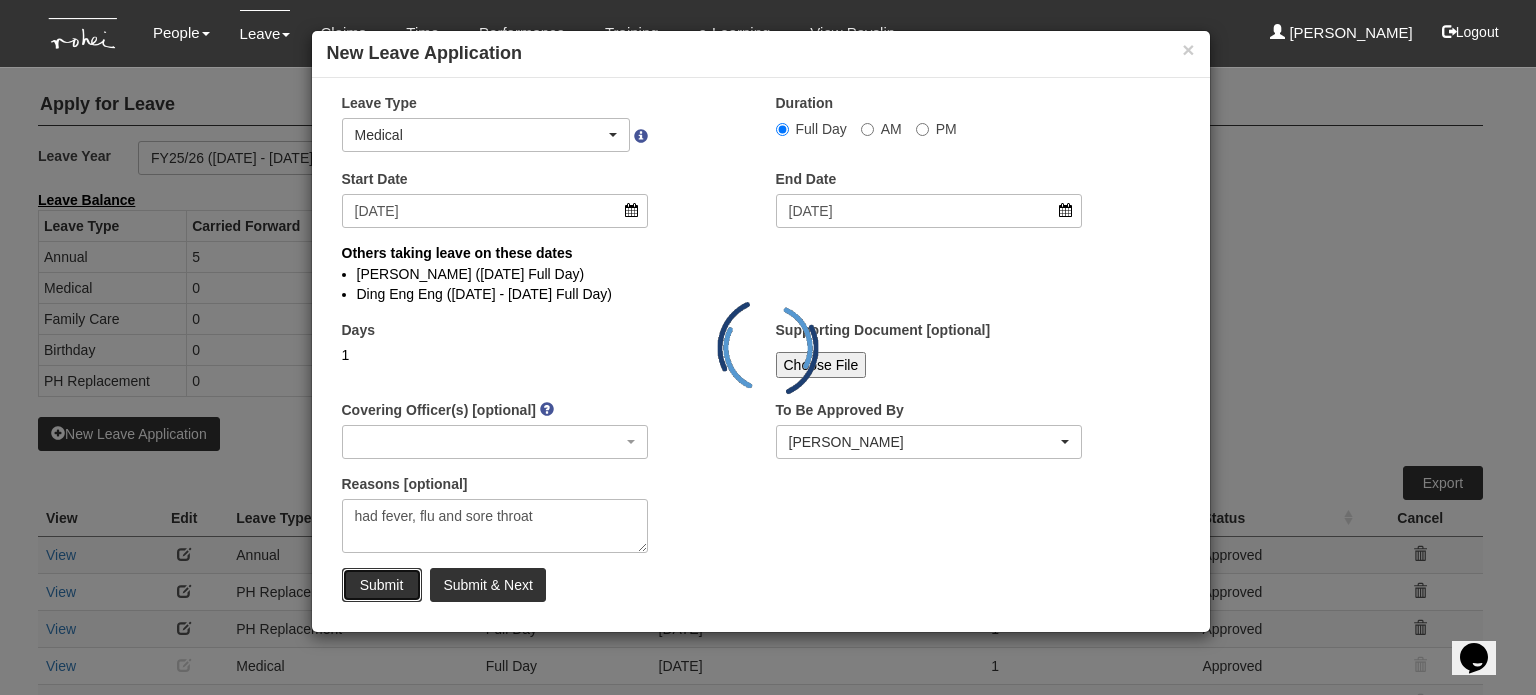 type 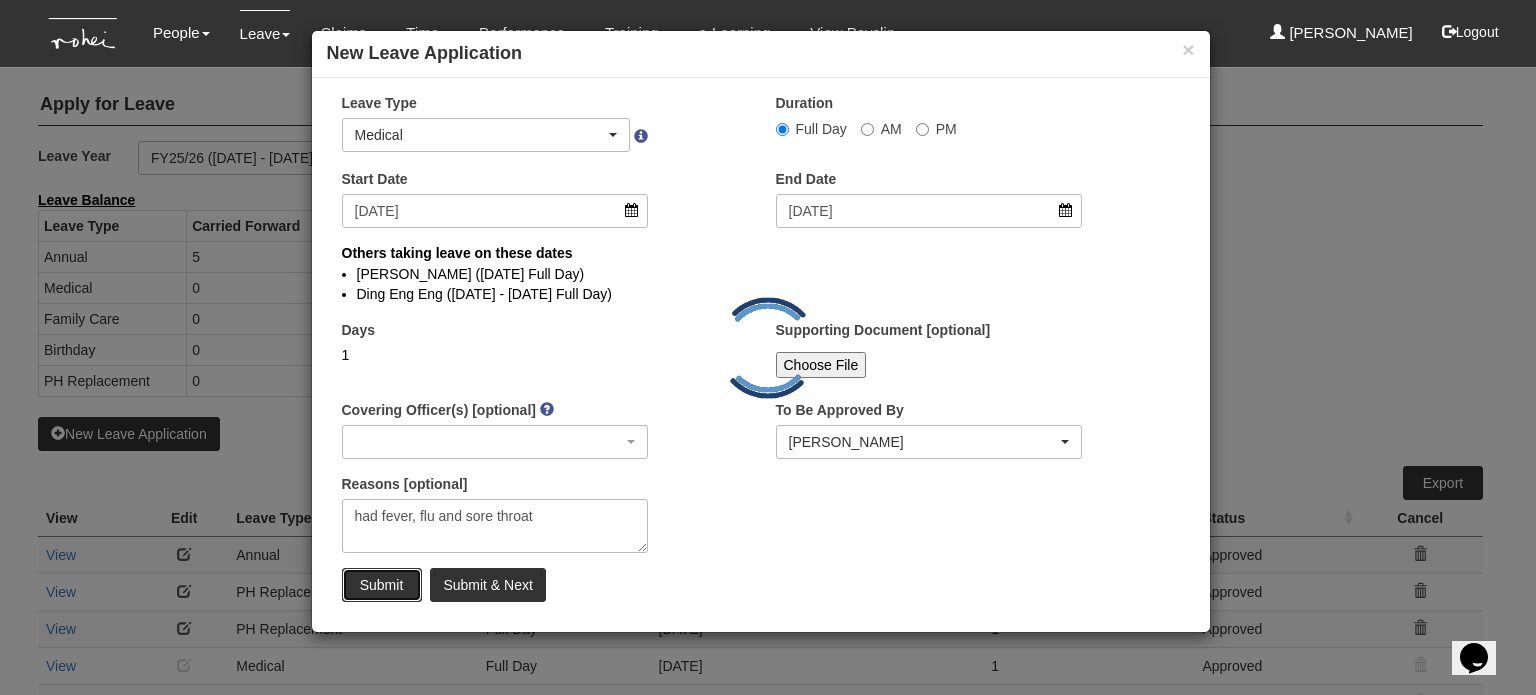 select 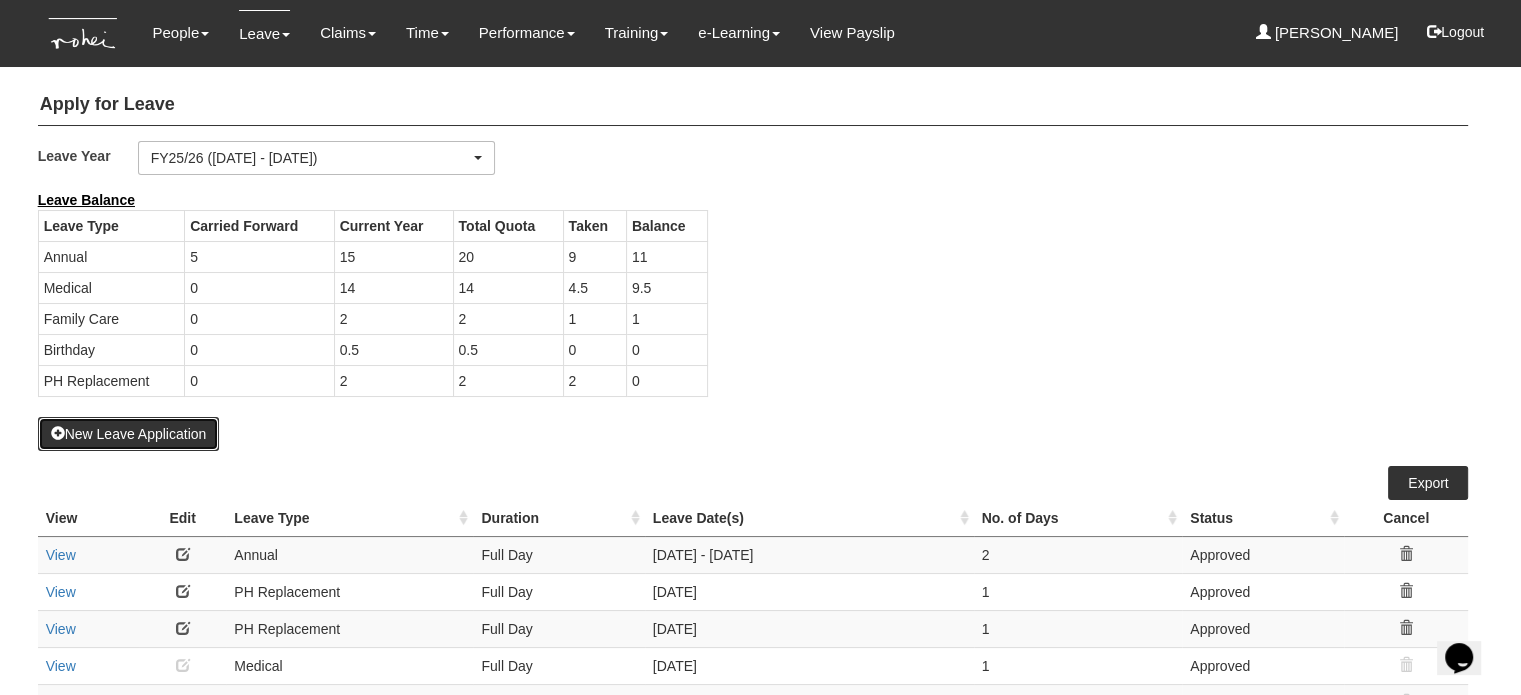 select on "50" 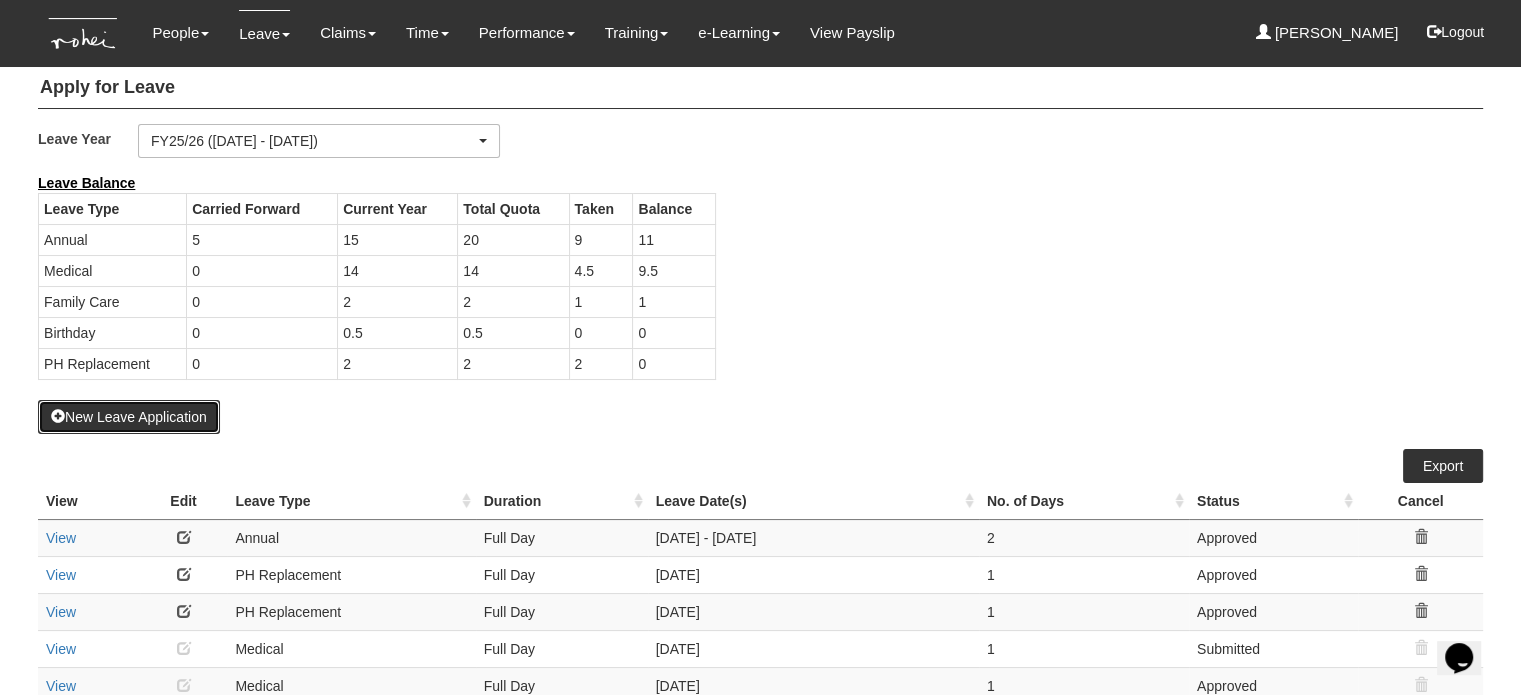 scroll, scrollTop: 0, scrollLeft: 0, axis: both 